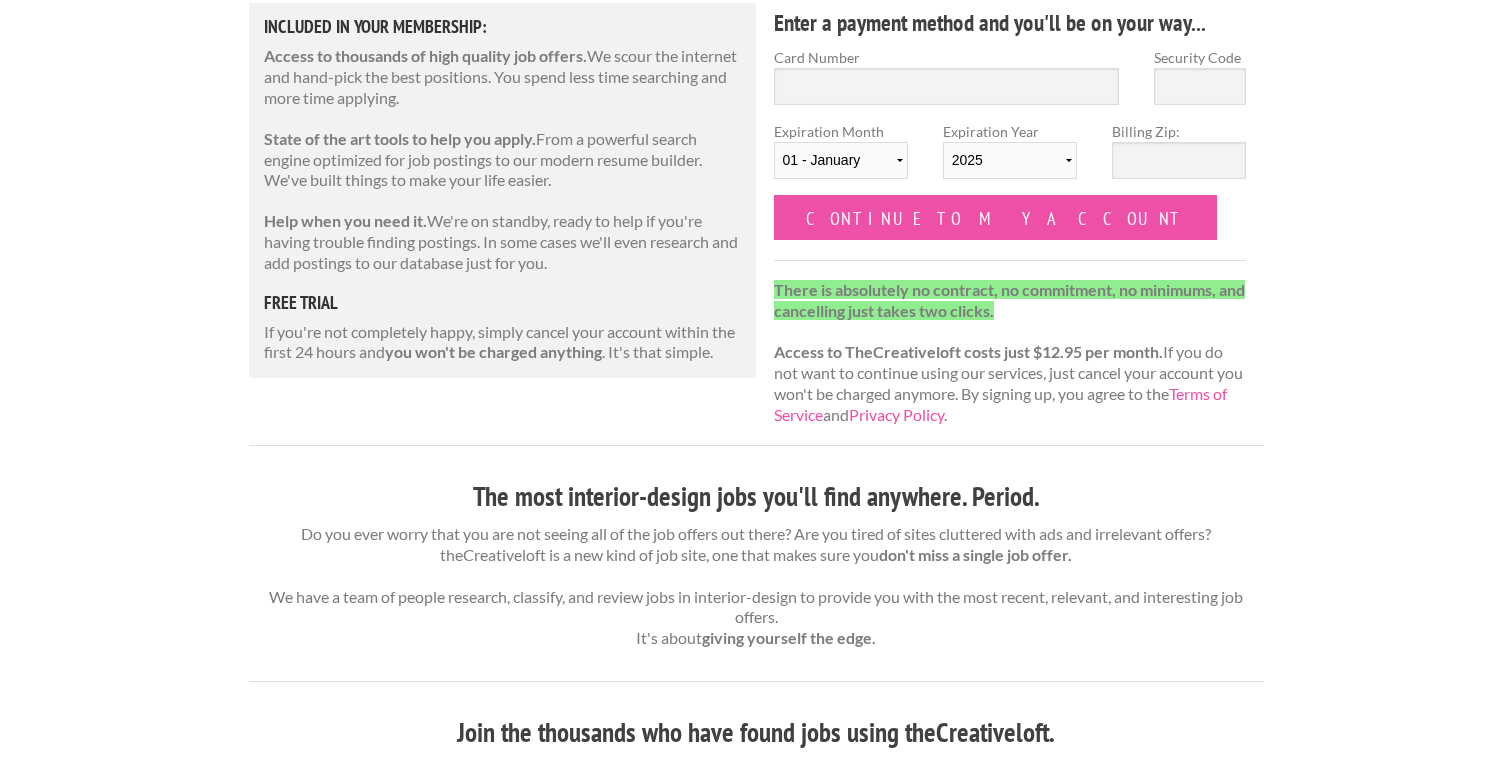 scroll, scrollTop: 0, scrollLeft: 0, axis: both 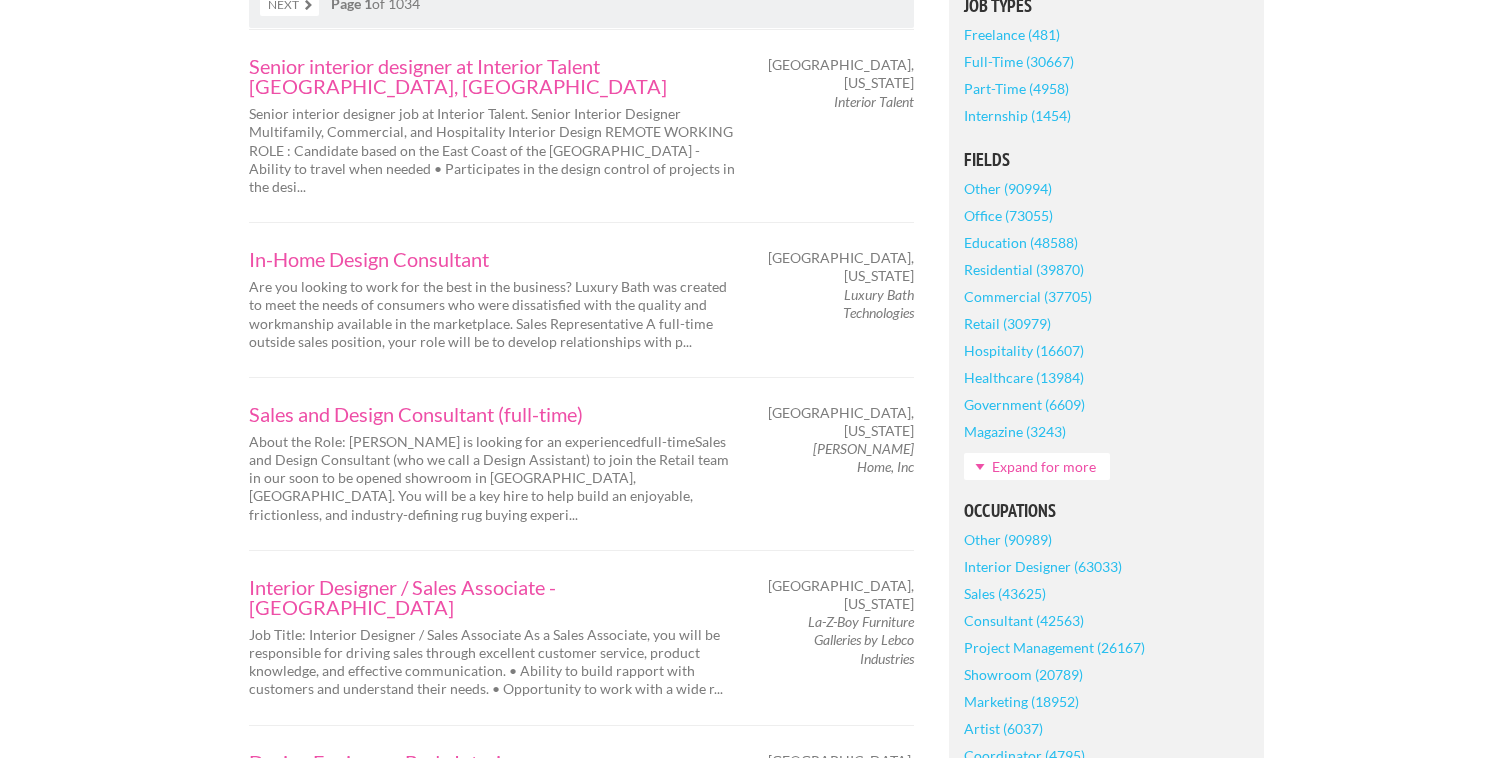 click on "Internship (1454)" at bounding box center (1017, 115) 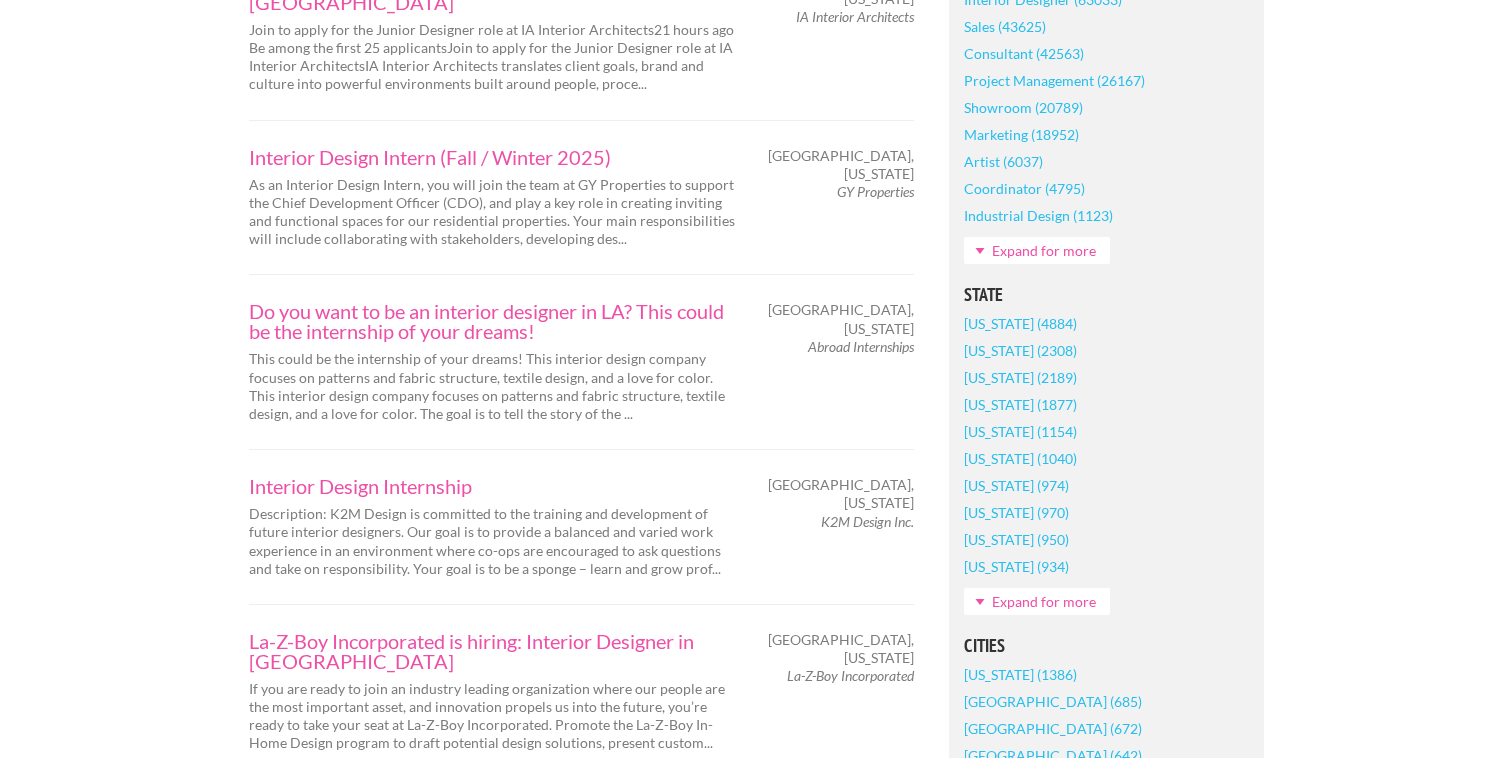 scroll, scrollTop: 1101, scrollLeft: 0, axis: vertical 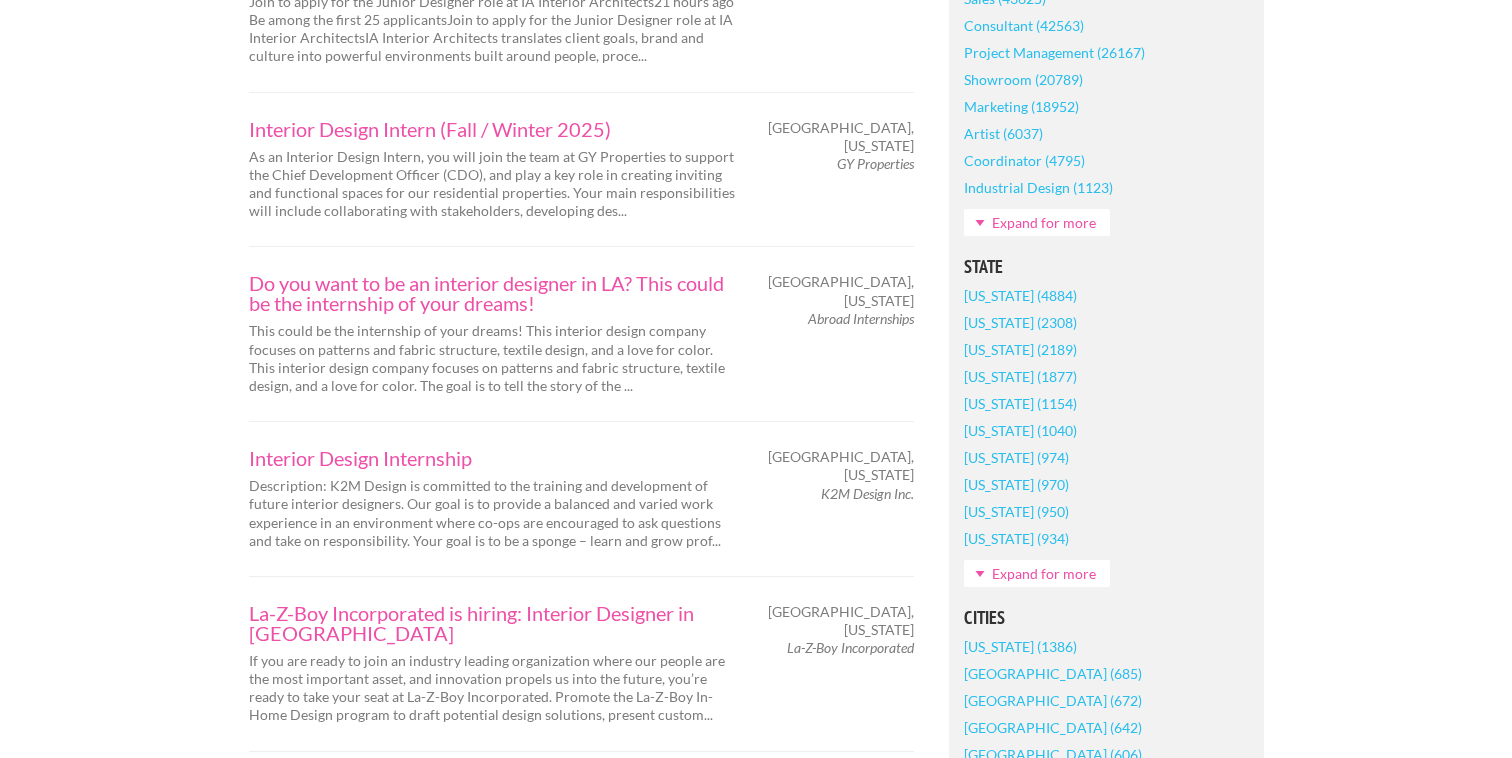 click on "North Carolina (950)" at bounding box center [1016, 511] 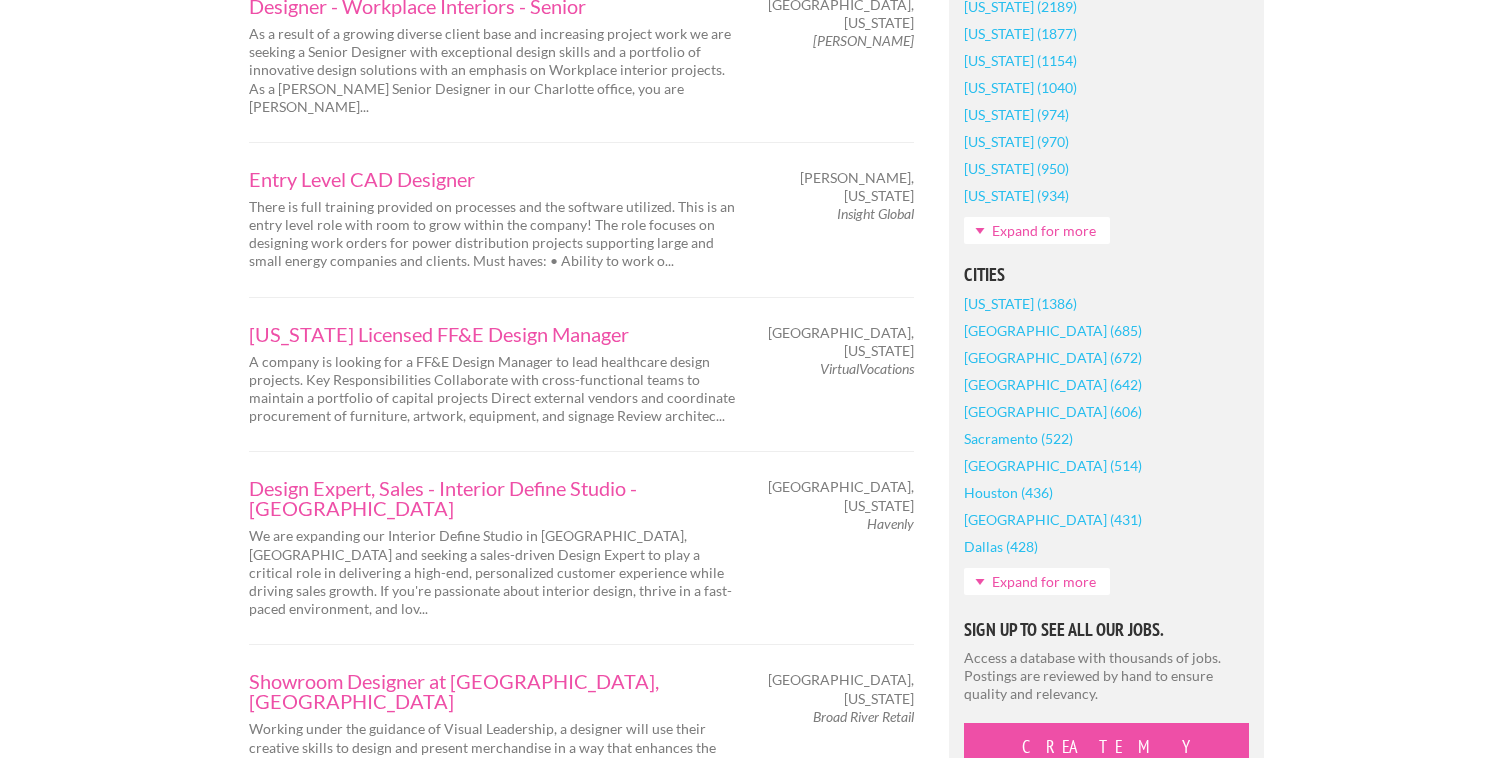 scroll, scrollTop: 1485, scrollLeft: 0, axis: vertical 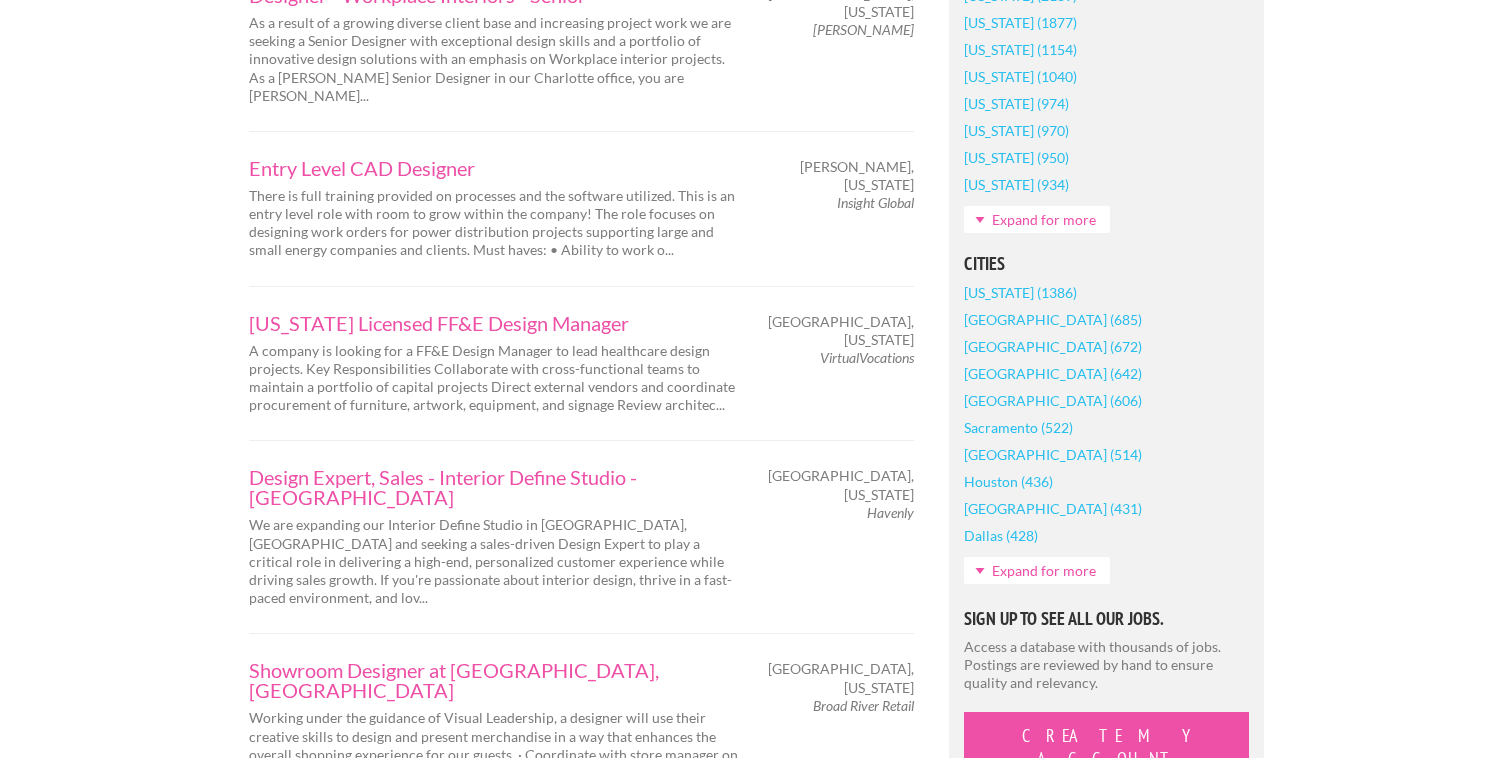 click on "Expand for more" at bounding box center [1037, 570] 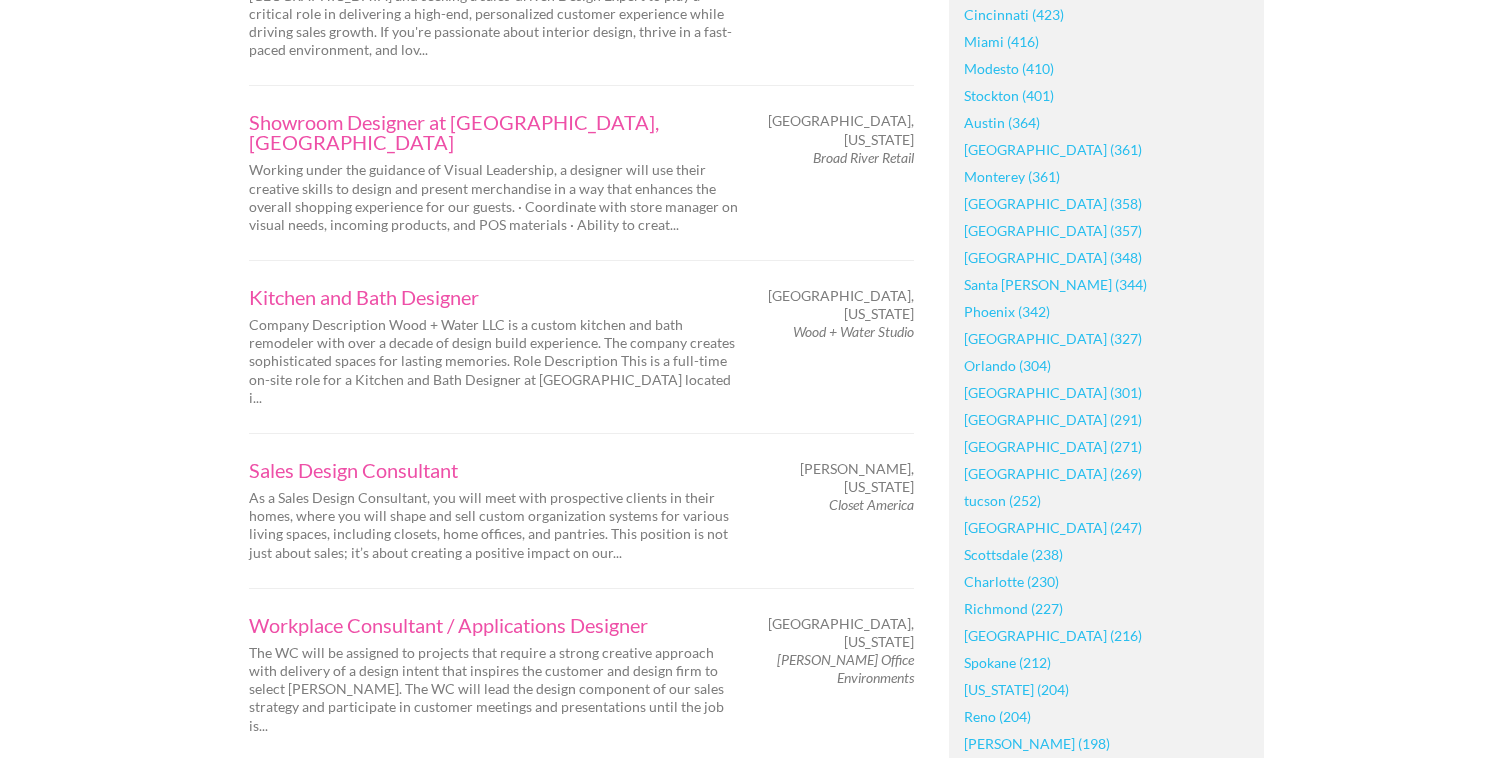 scroll, scrollTop: 2107, scrollLeft: 0, axis: vertical 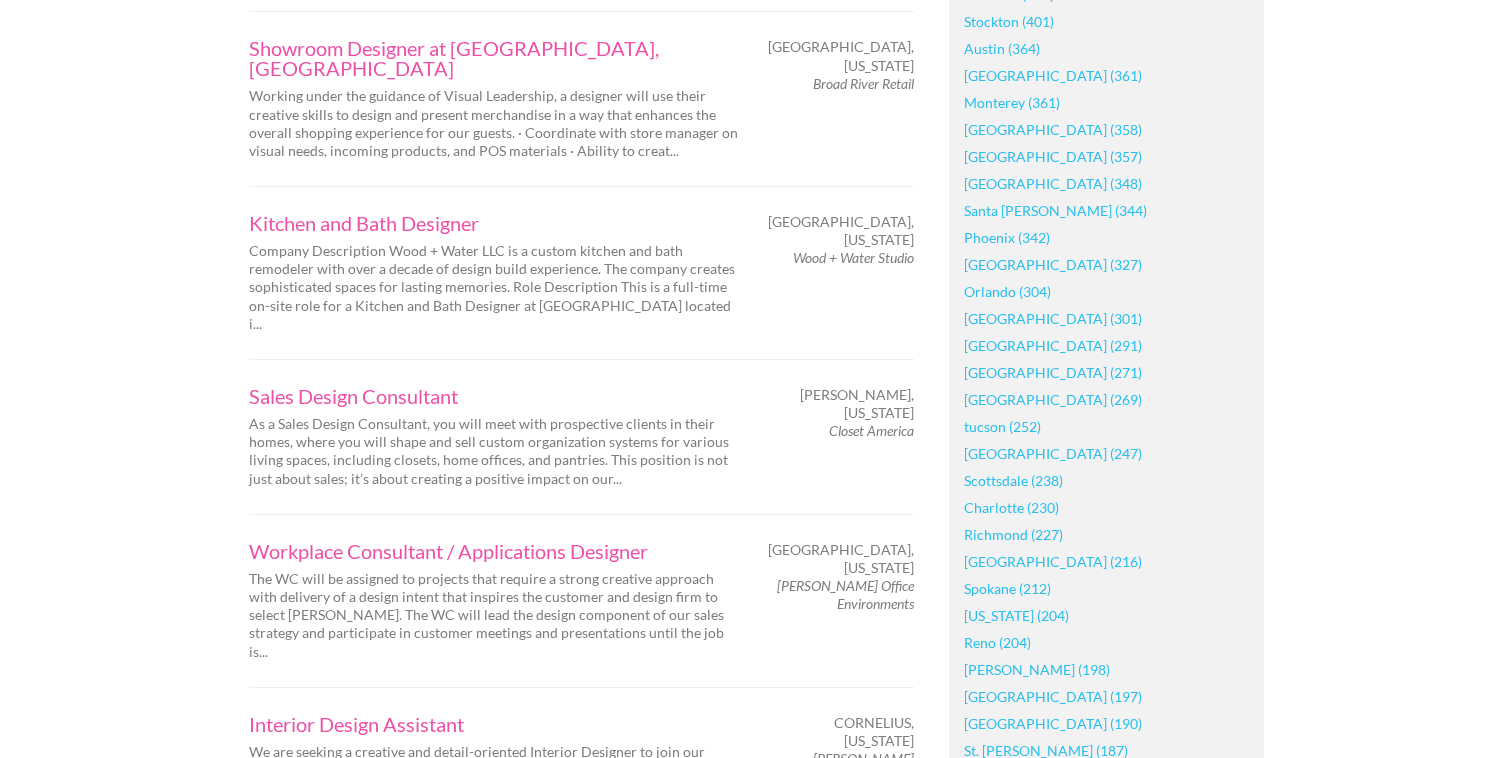 click on "Charlotte (230)" at bounding box center [1011, 507] 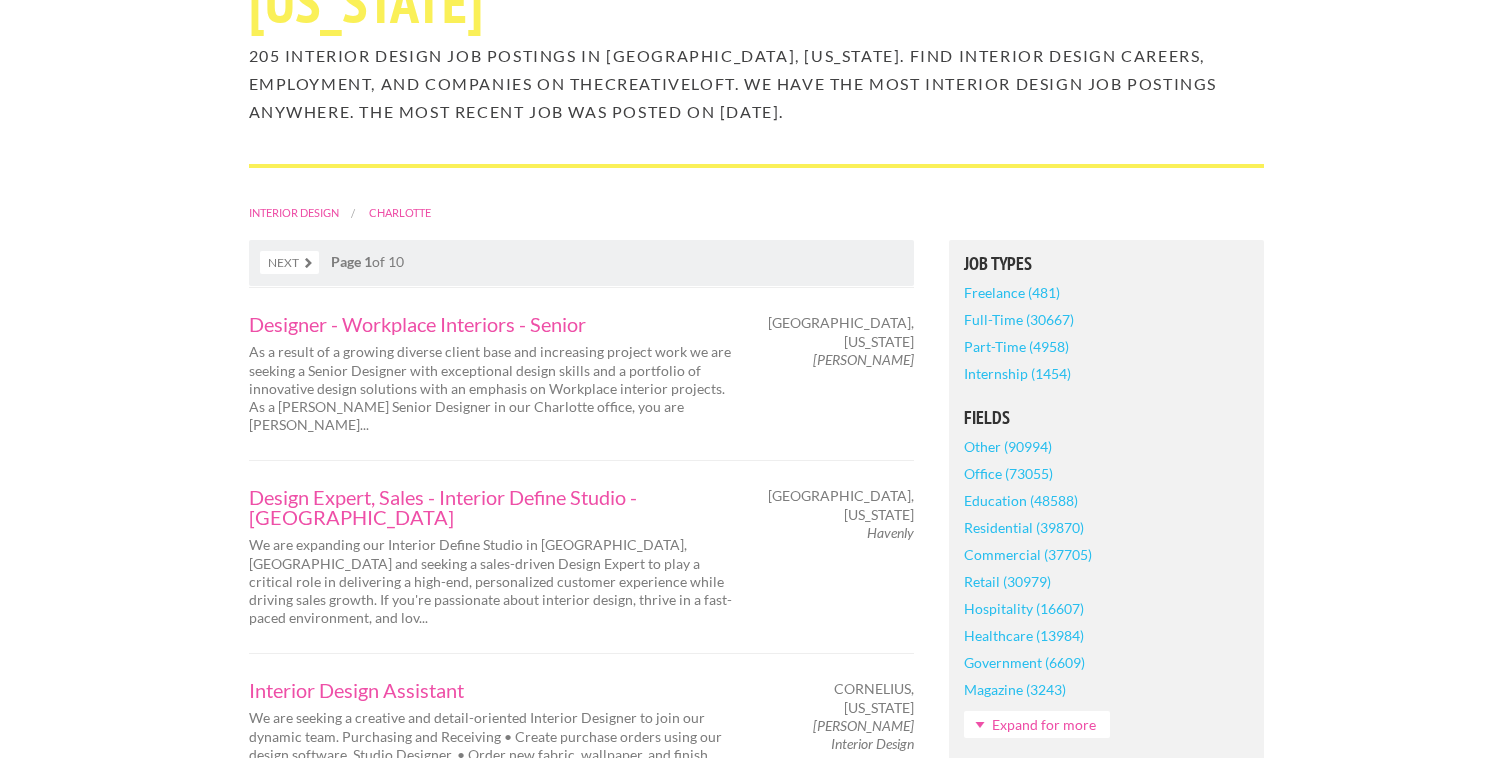 scroll, scrollTop: 281, scrollLeft: 0, axis: vertical 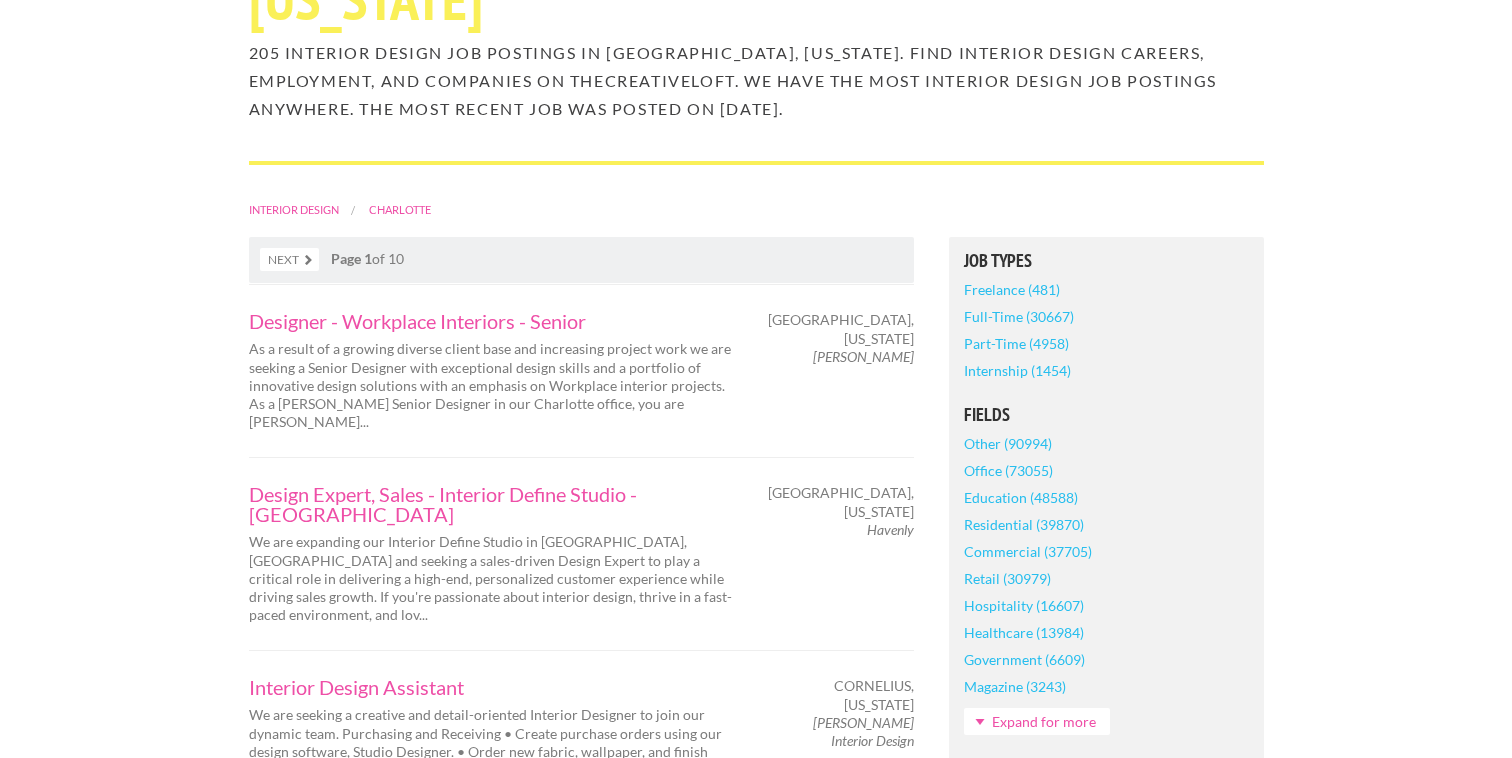 click on "Internship (1454)" at bounding box center [1017, 370] 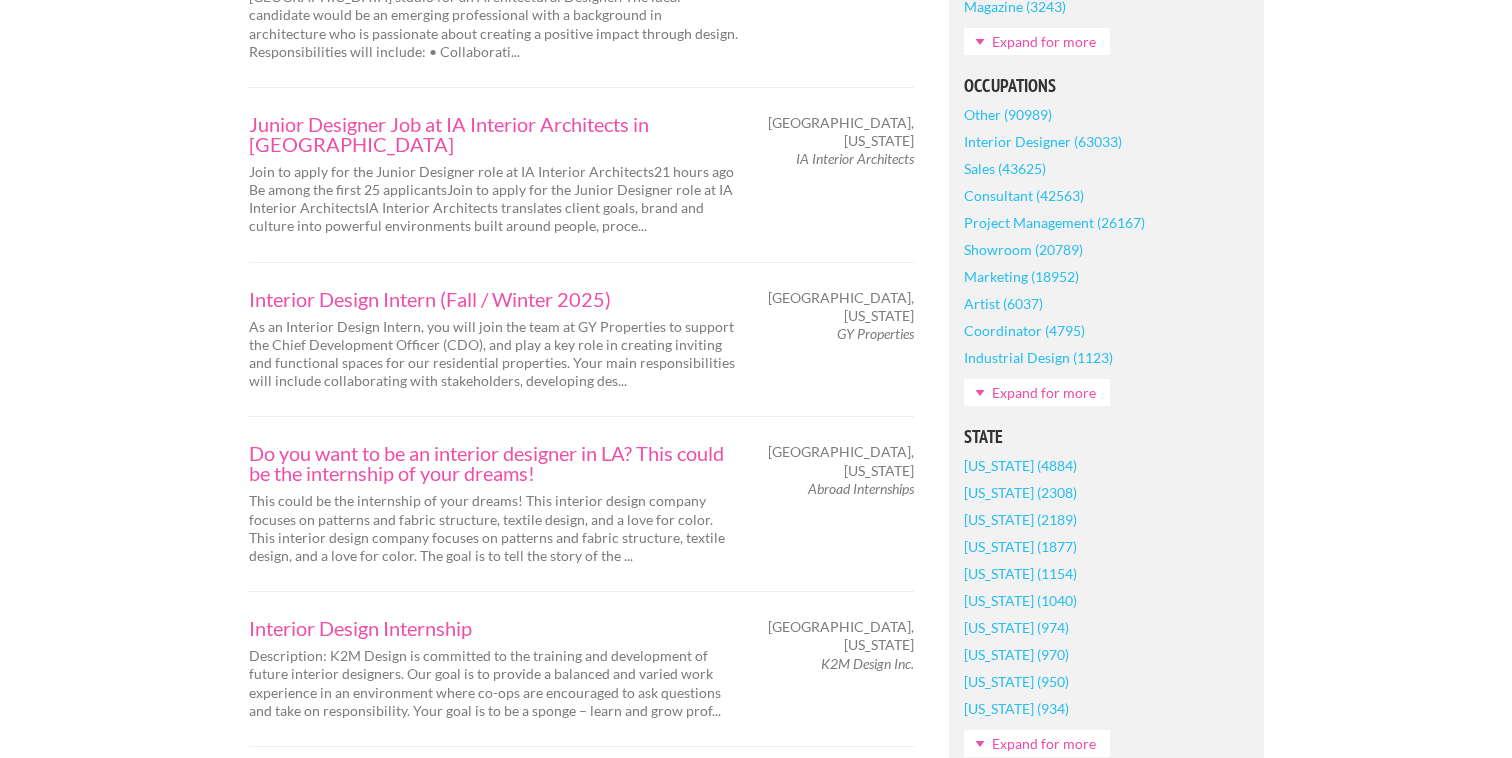 scroll, scrollTop: 955, scrollLeft: 0, axis: vertical 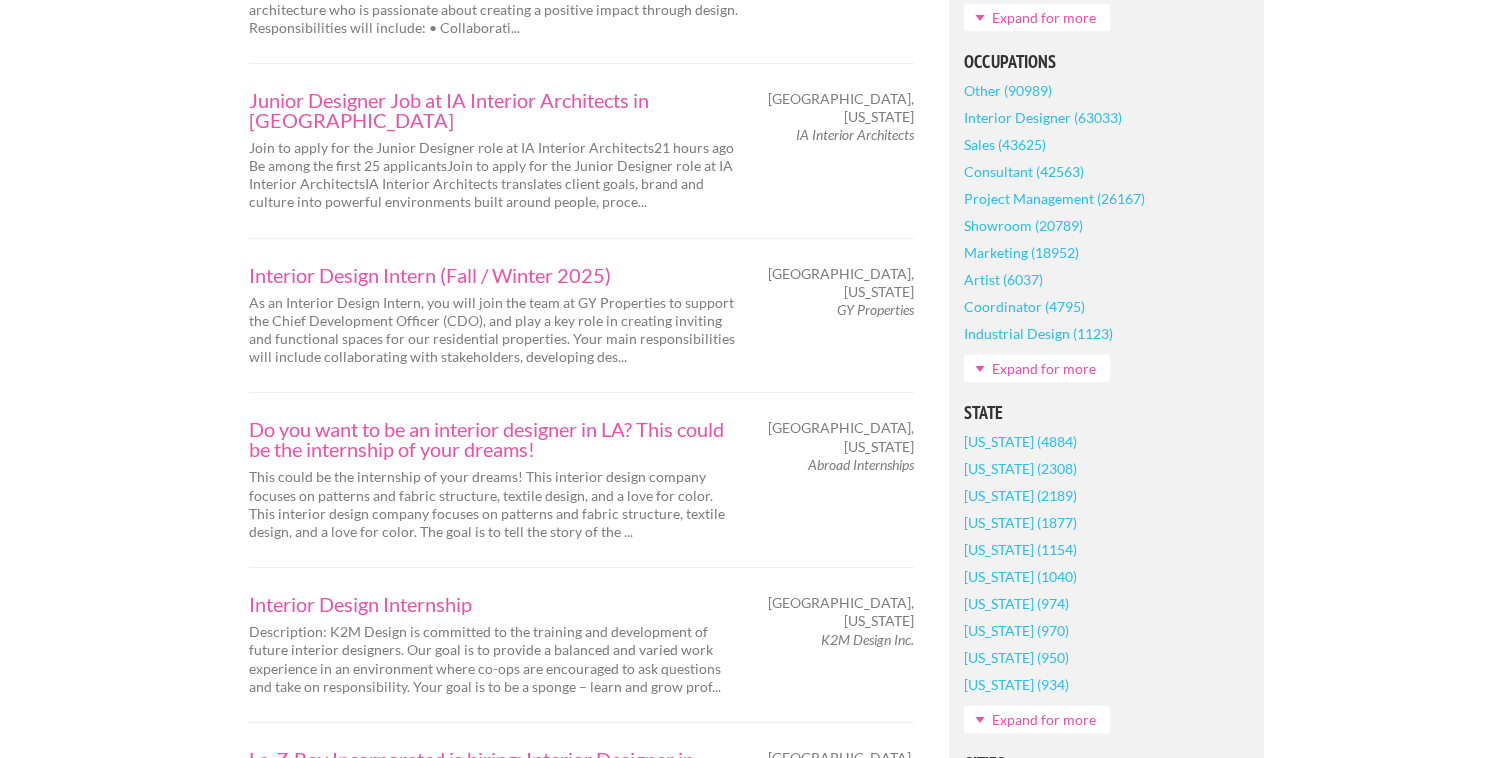 click on "[US_STATE] (950)" at bounding box center (1016, 657) 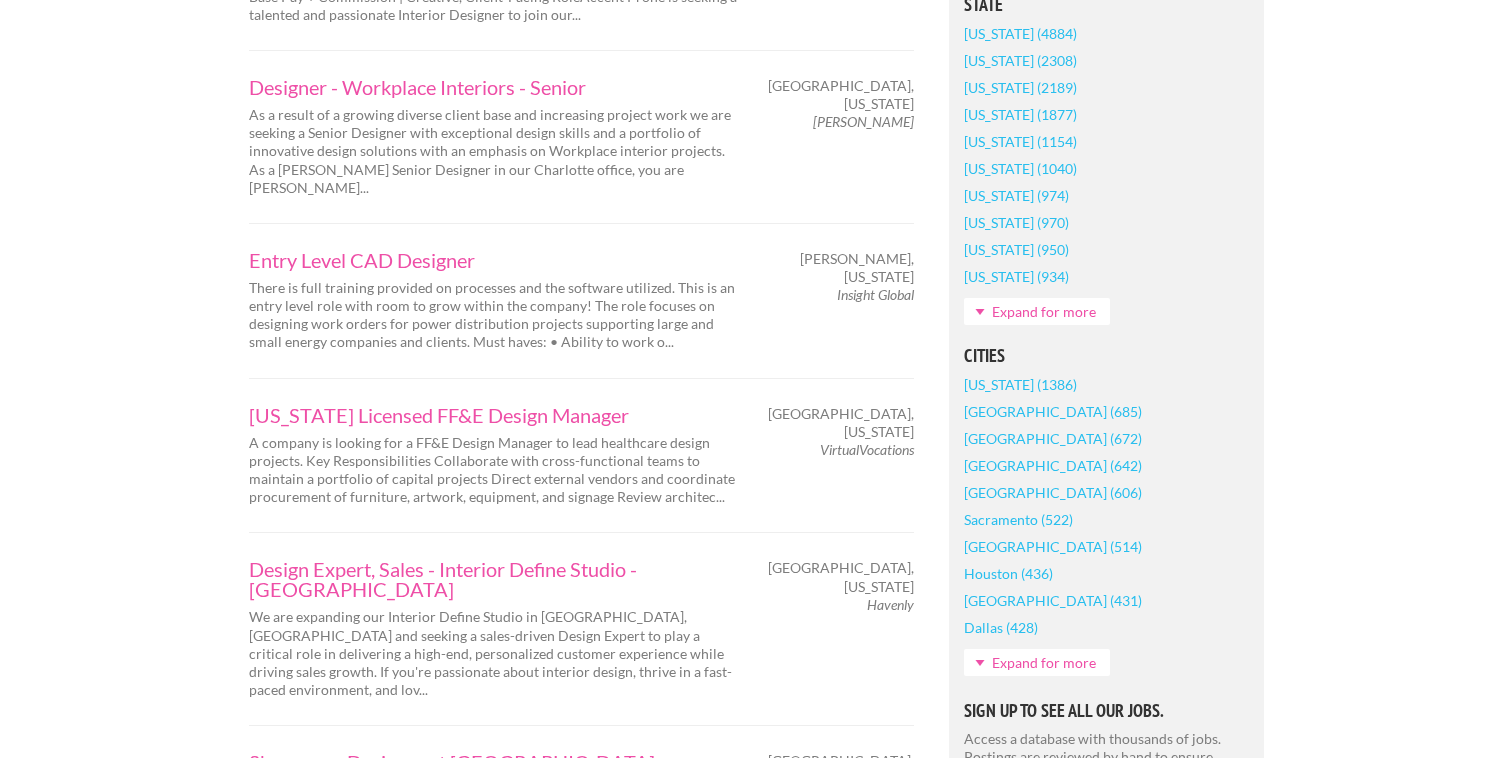 scroll, scrollTop: 1417, scrollLeft: 0, axis: vertical 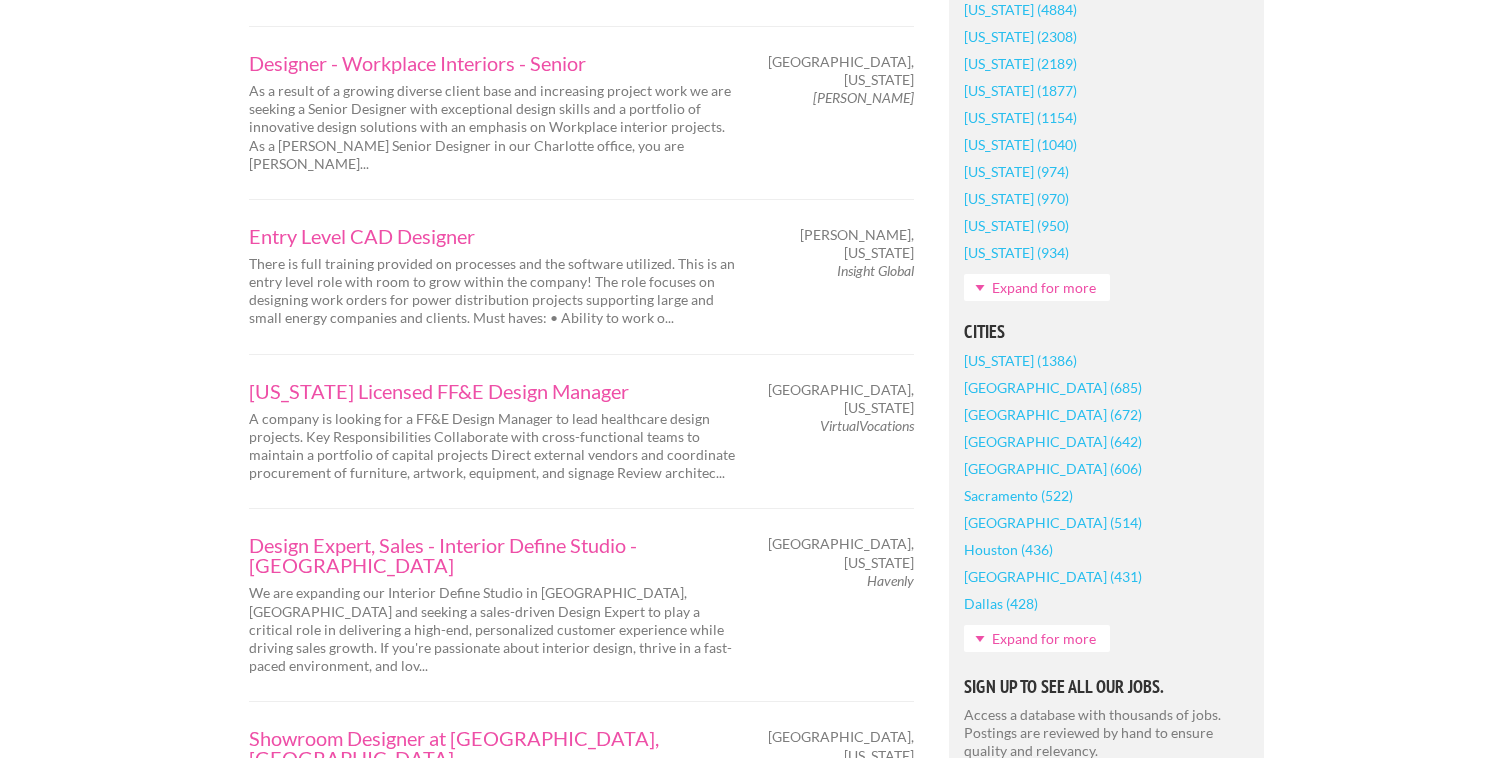 click on "Expand for more" at bounding box center [1037, 638] 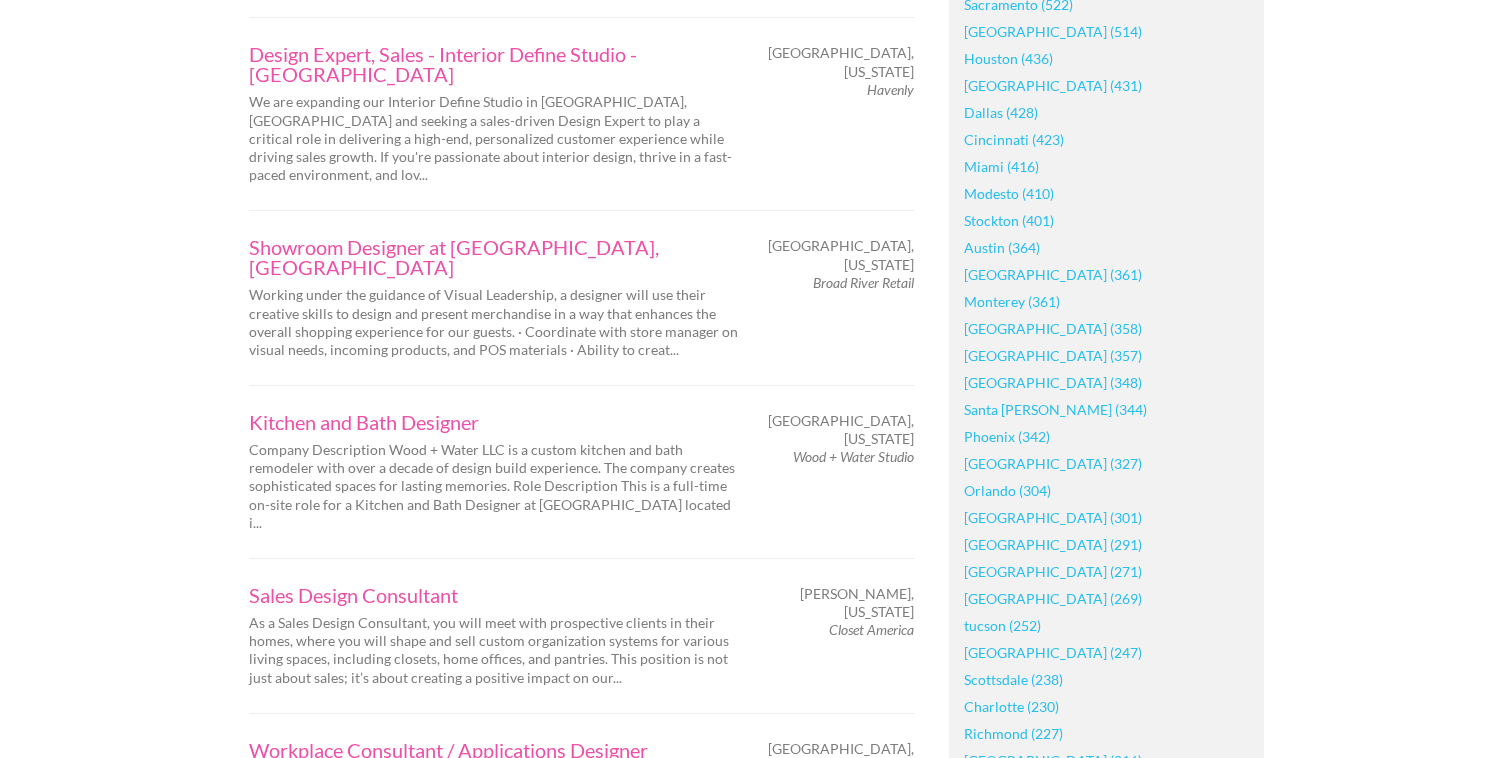 scroll, scrollTop: 1930, scrollLeft: 0, axis: vertical 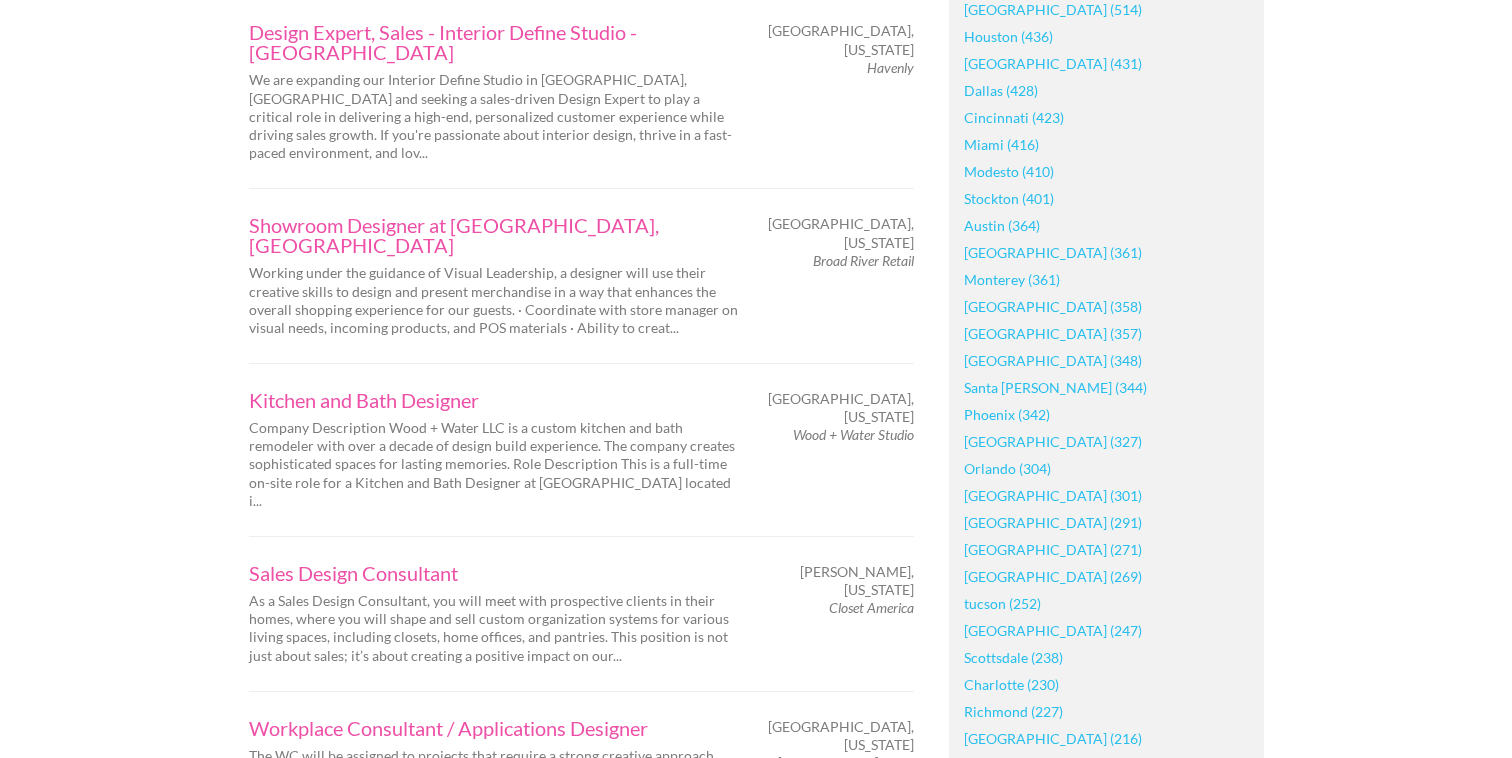 click on "Charlotte (230)" at bounding box center (1011, 684) 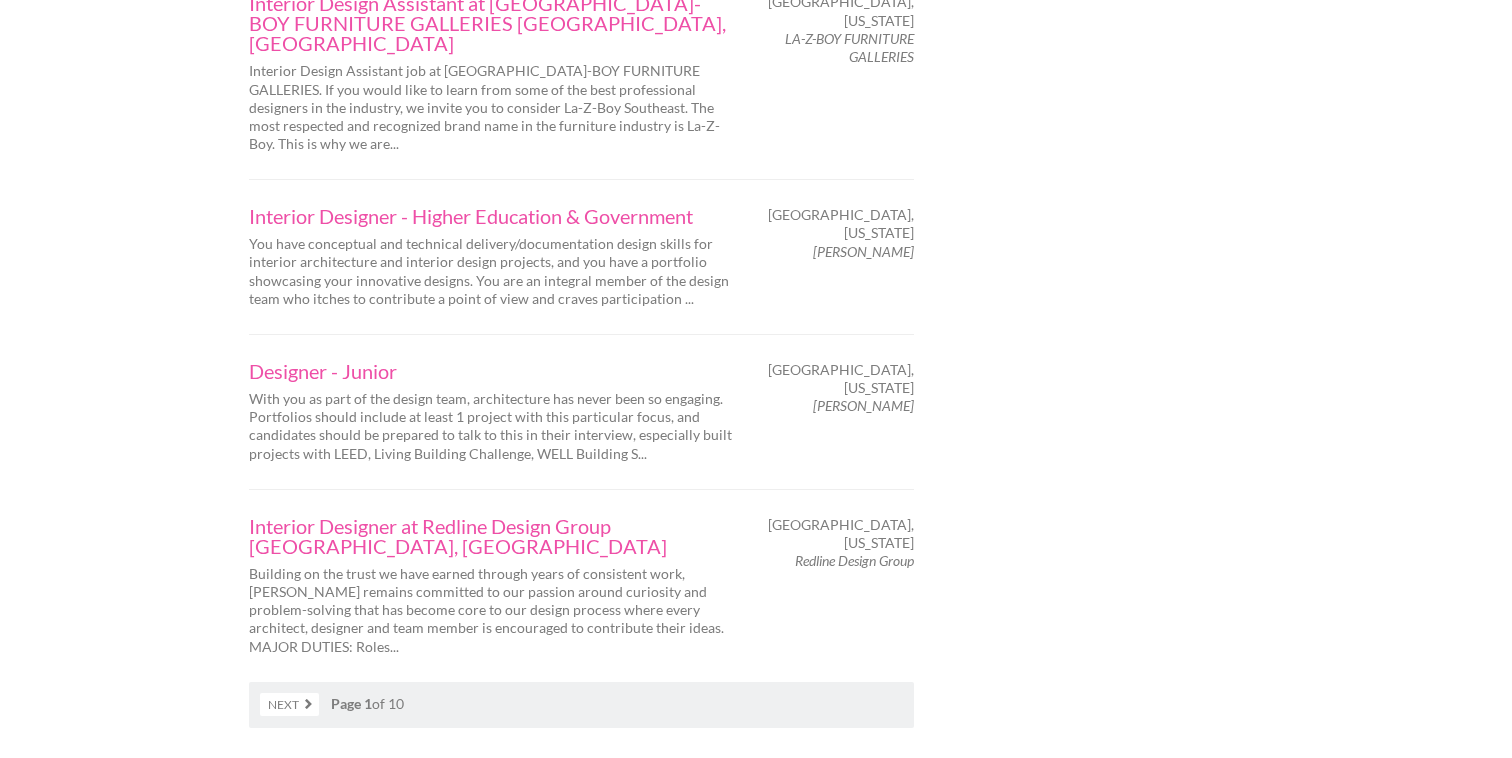 scroll, scrollTop: 3349, scrollLeft: 0, axis: vertical 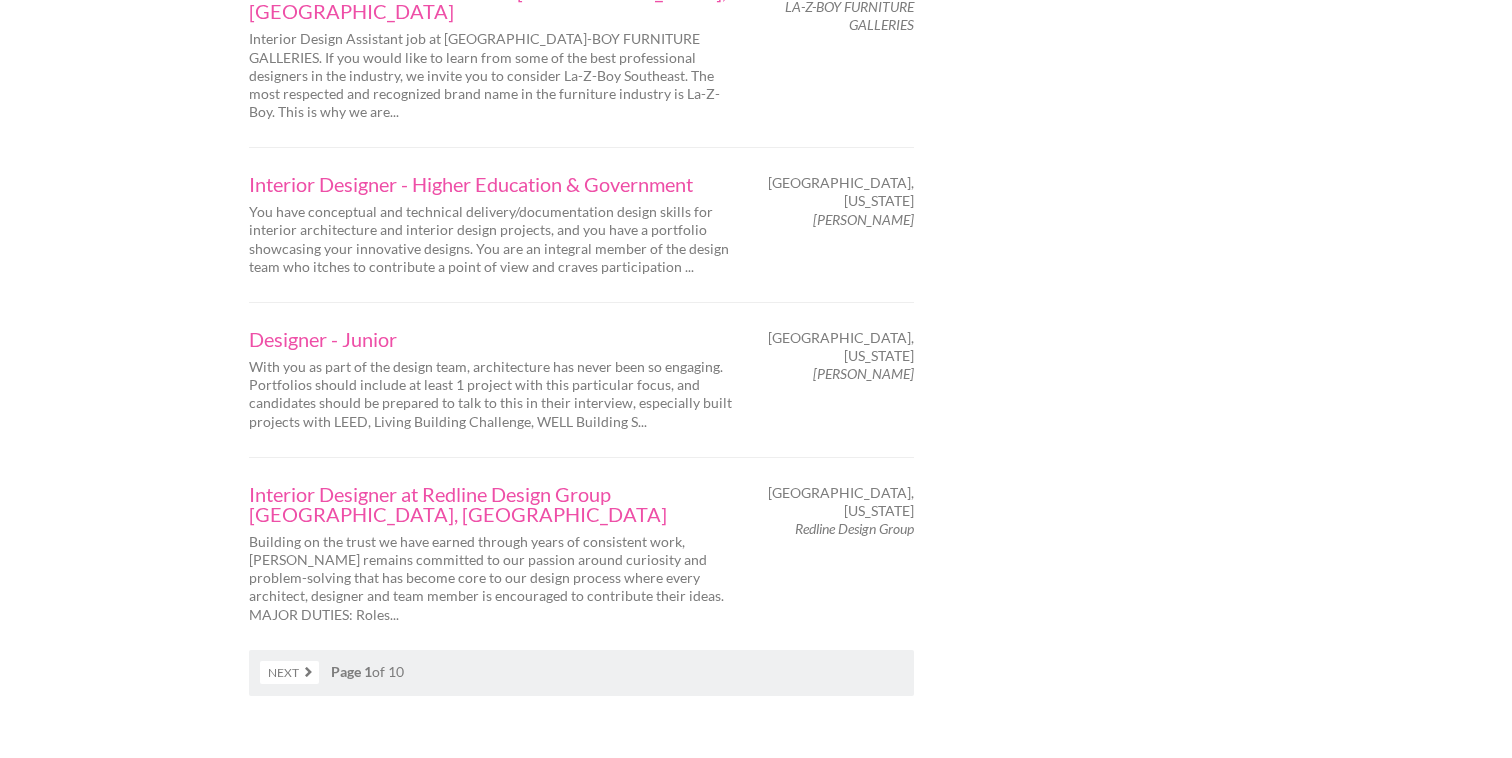 click on "Next" at bounding box center (289, 672) 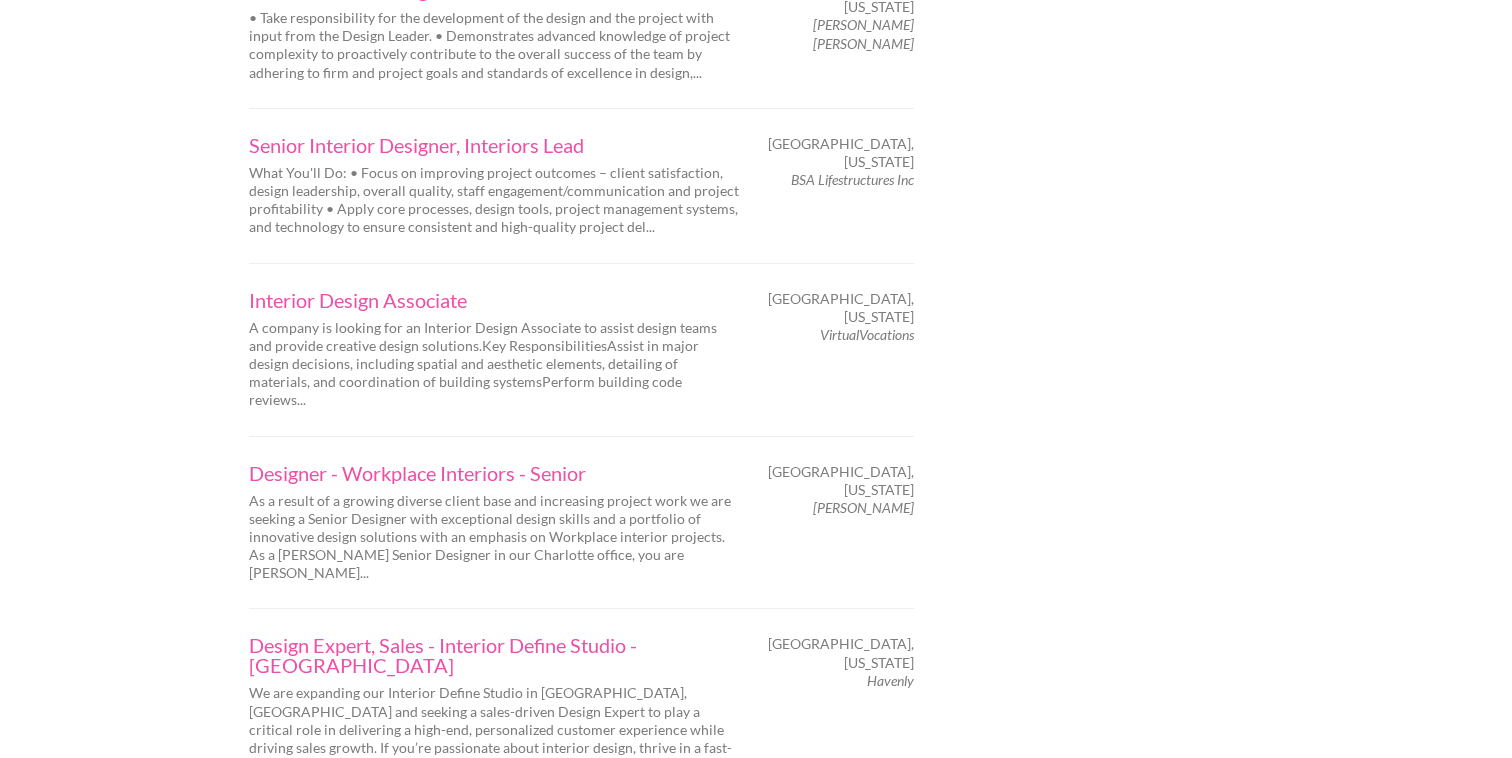 scroll, scrollTop: 3090, scrollLeft: 0, axis: vertical 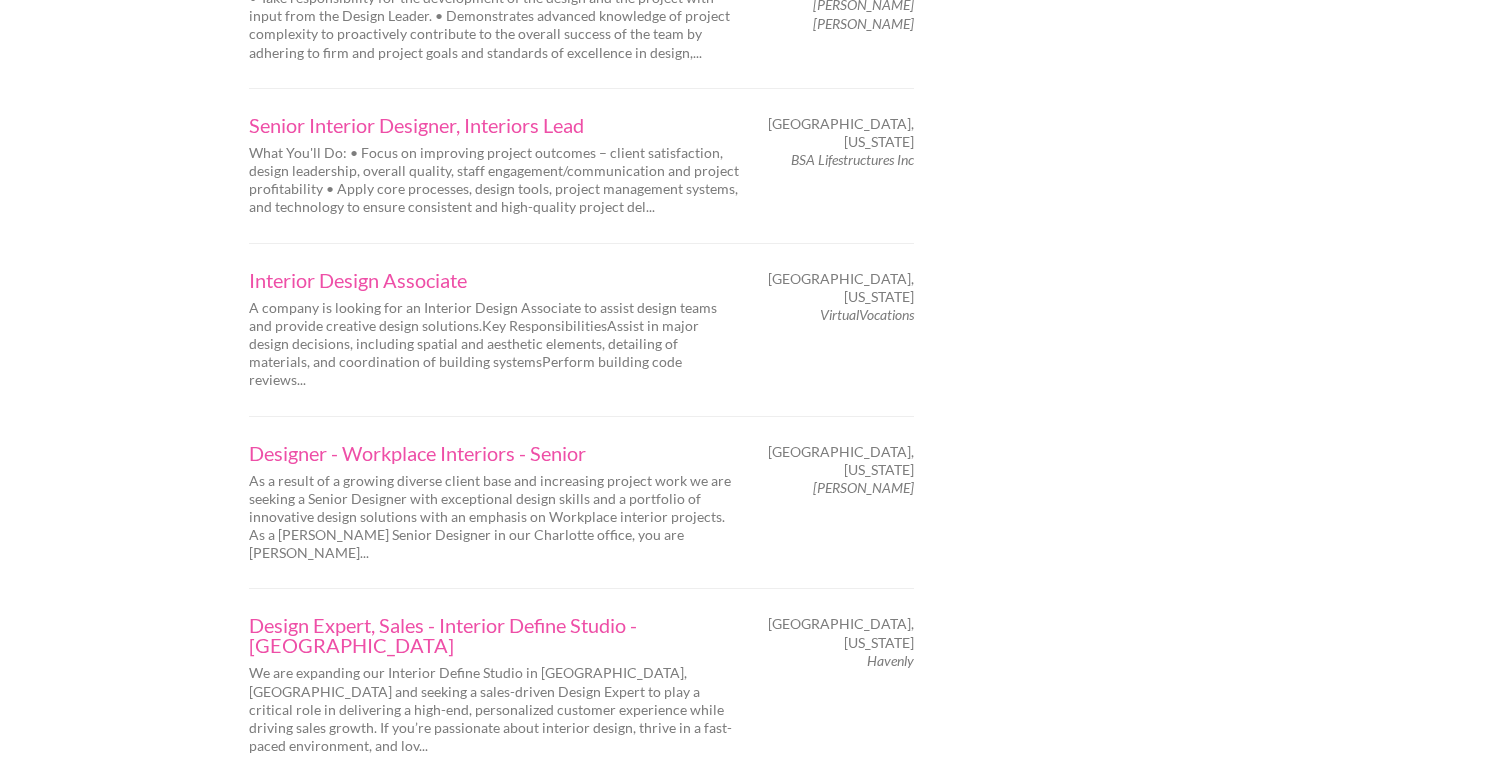 click on "Next" at bounding box center [352, 803] 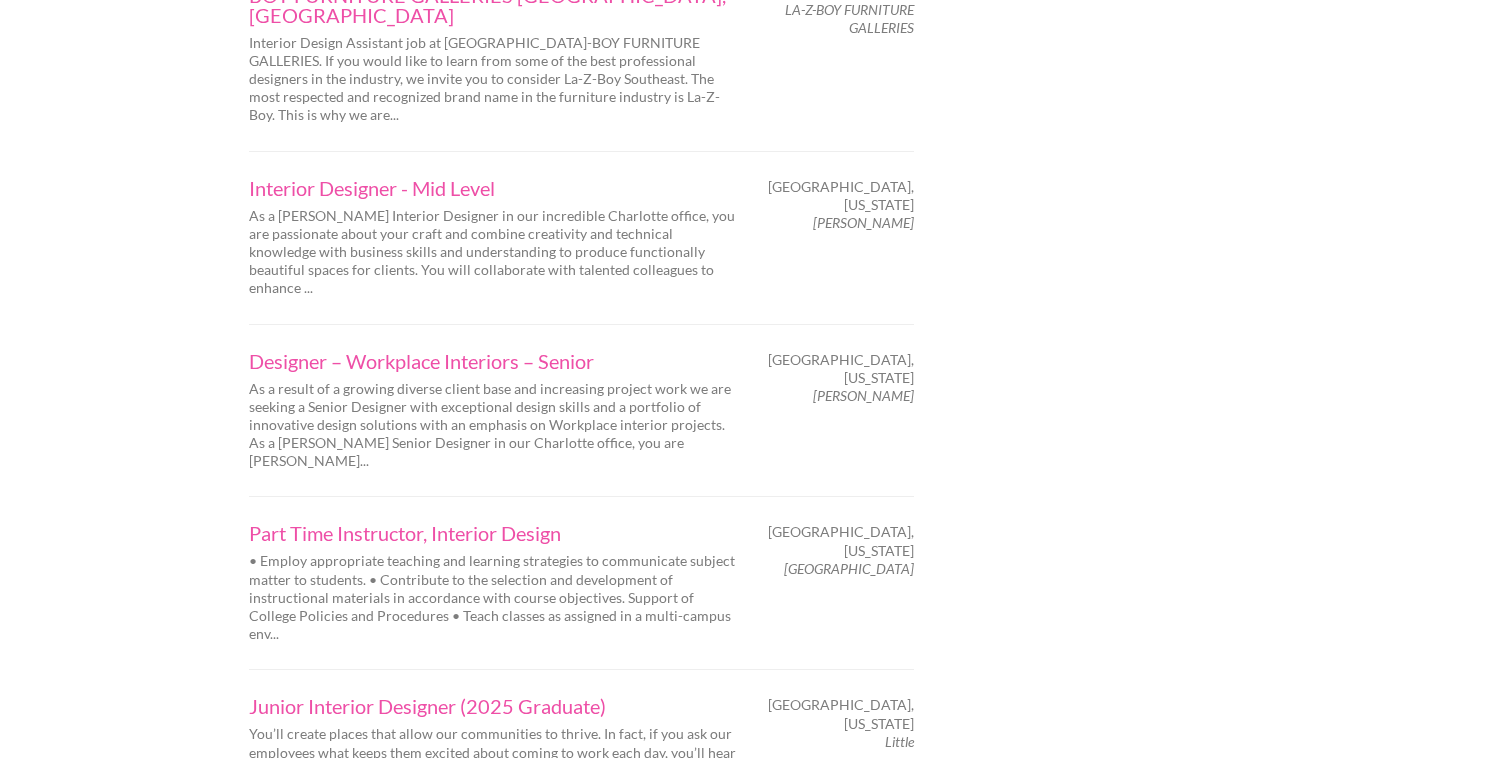 scroll, scrollTop: 3260, scrollLeft: 0, axis: vertical 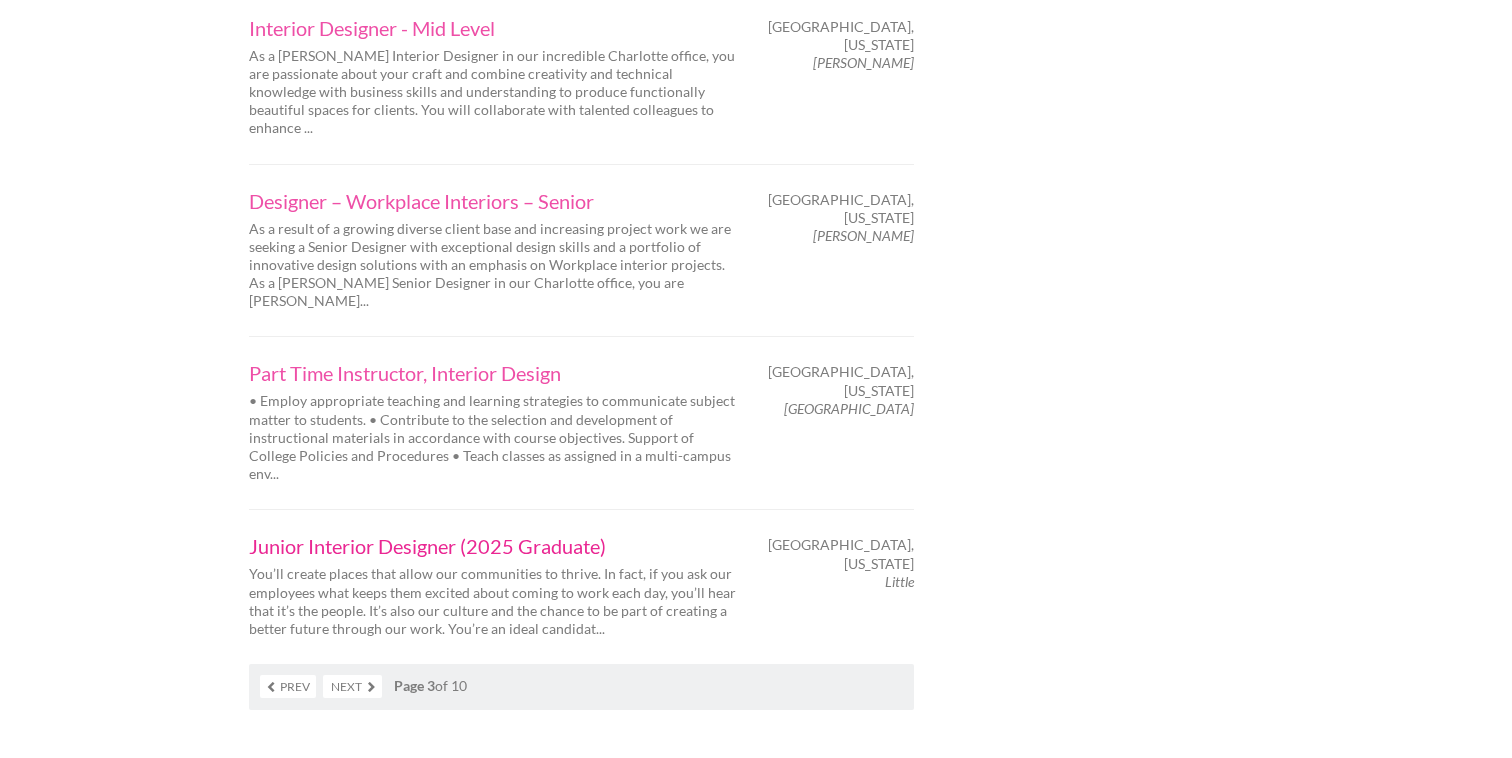 click on "Junior Interior Designer (2025 Graduate)" at bounding box center (494, 546) 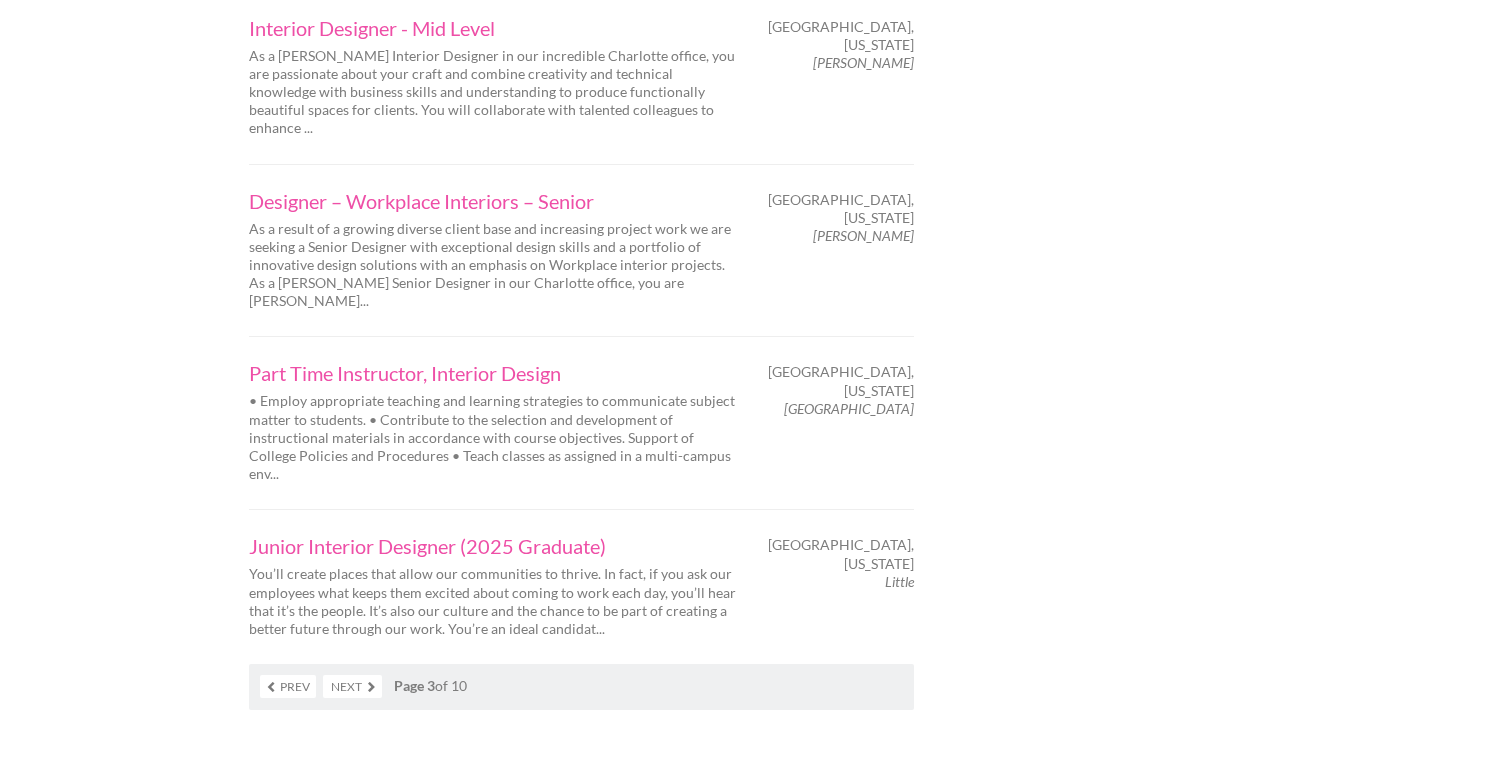click on "Next" at bounding box center (352, 686) 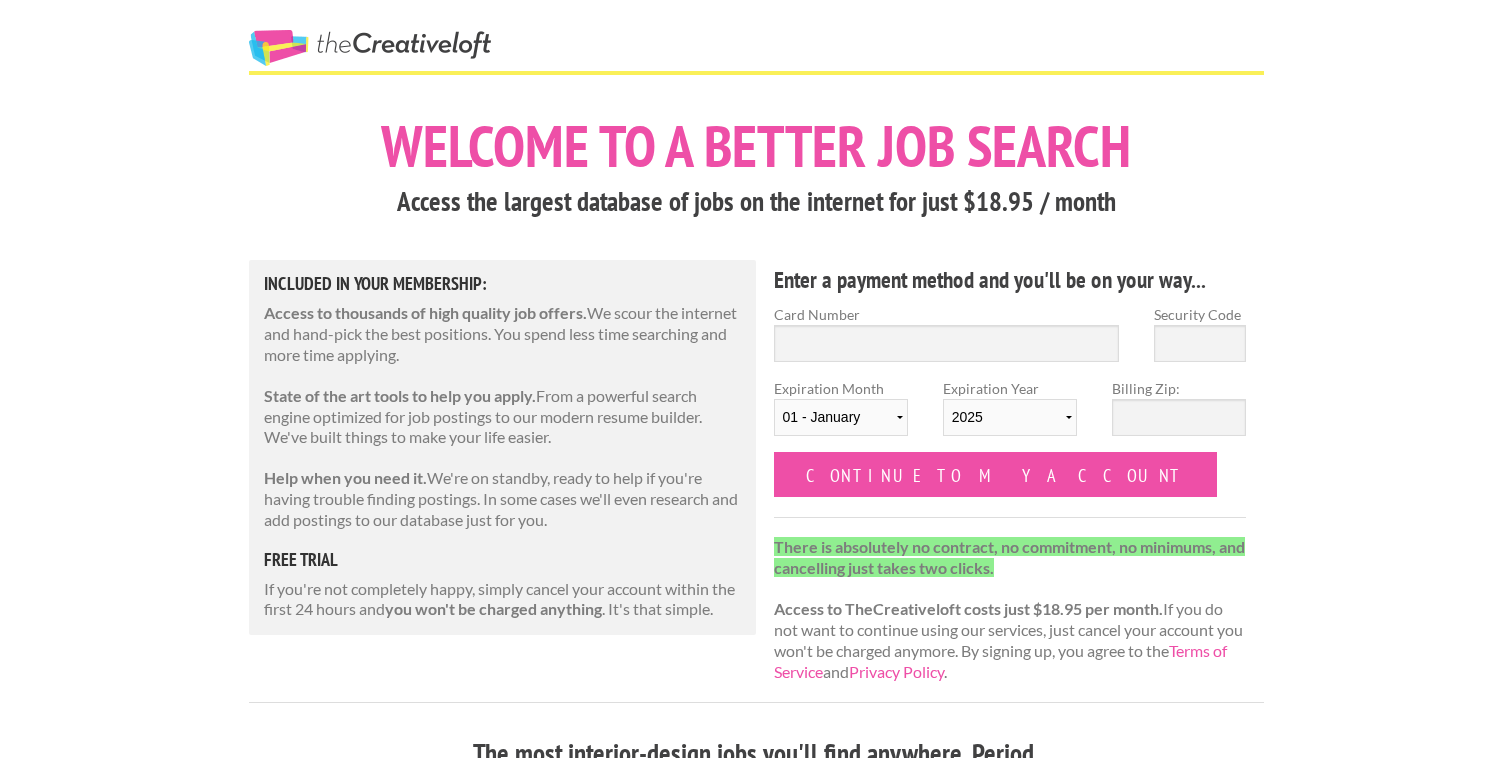 scroll, scrollTop: 22, scrollLeft: 0, axis: vertical 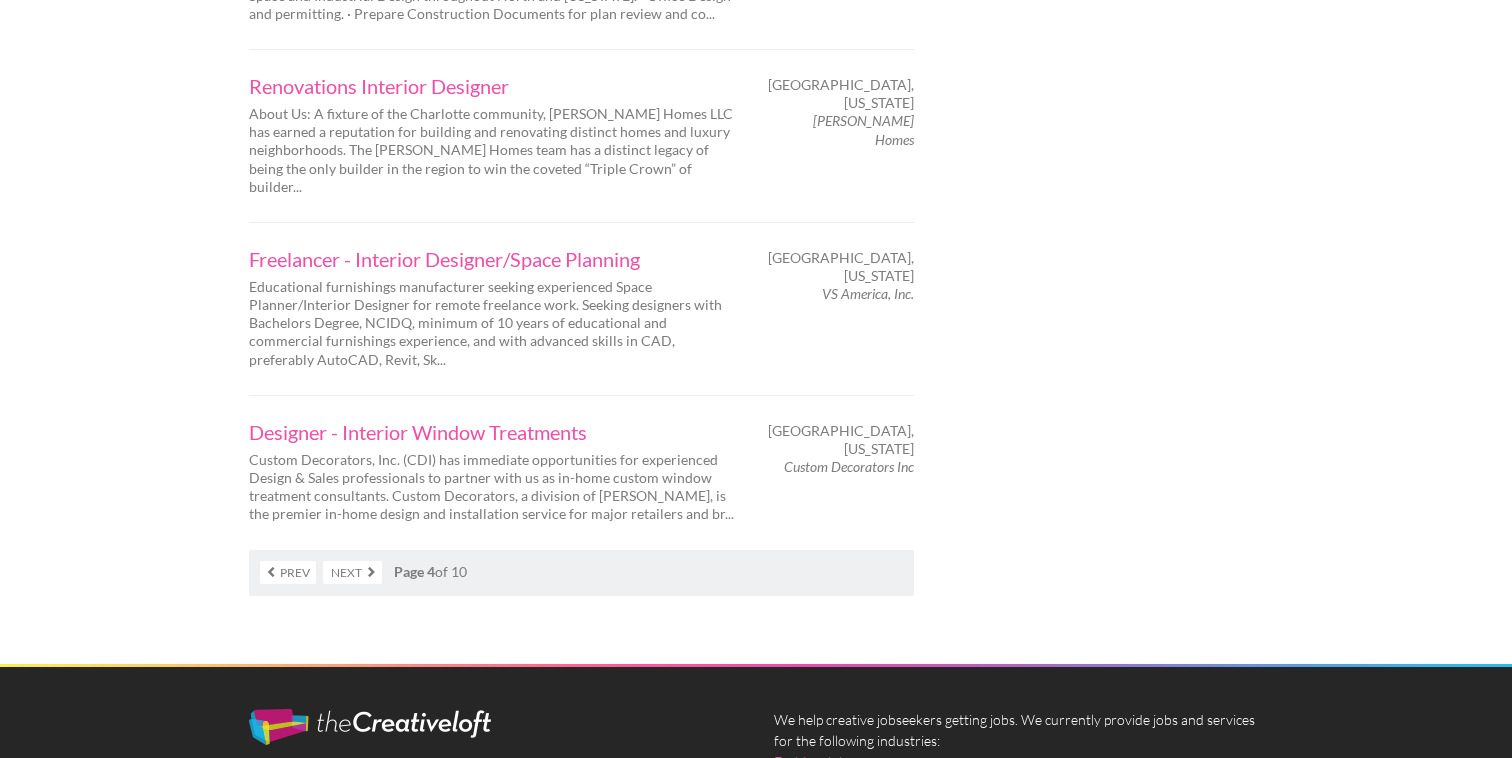 click on "Next" at bounding box center [352, 572] 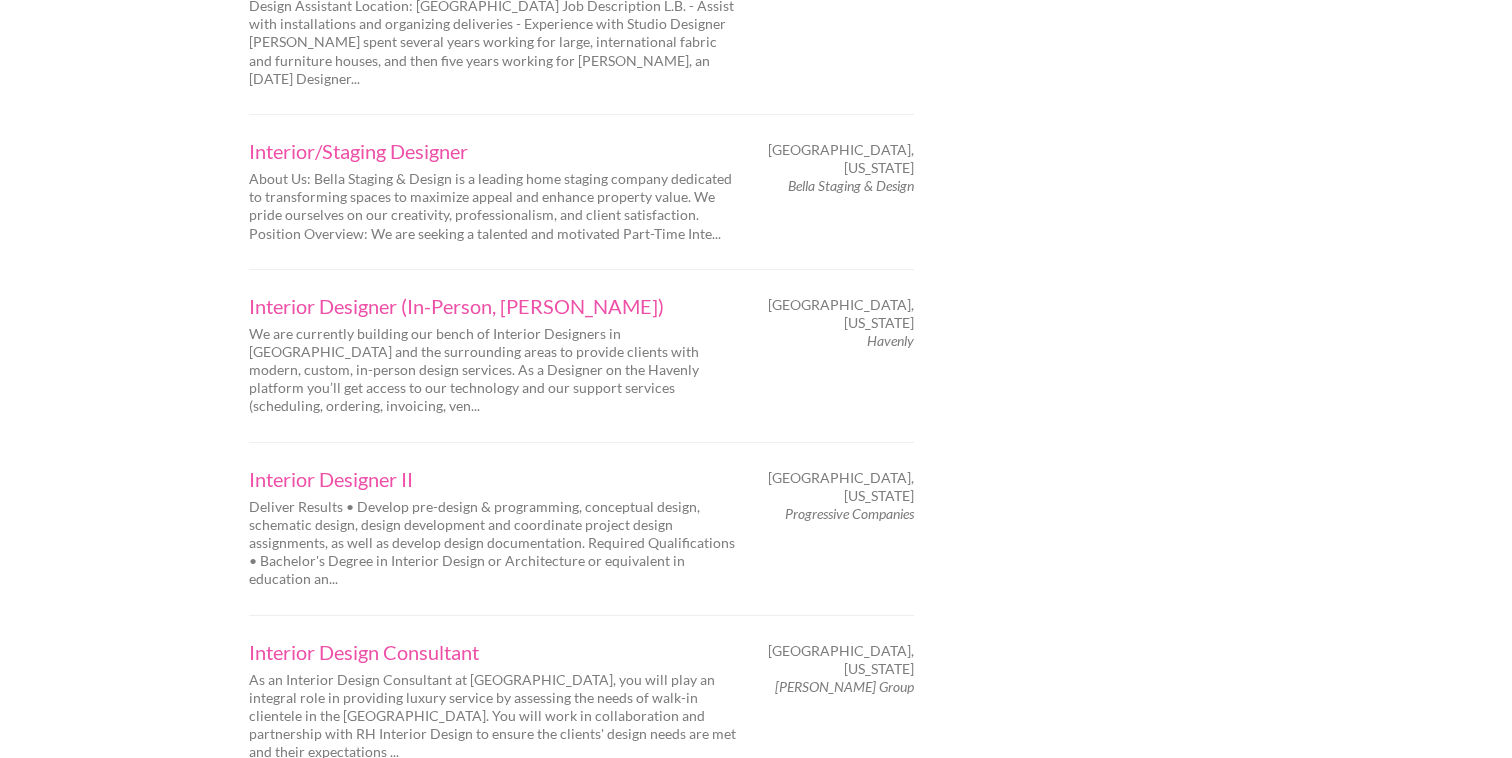 scroll, scrollTop: 3097, scrollLeft: 0, axis: vertical 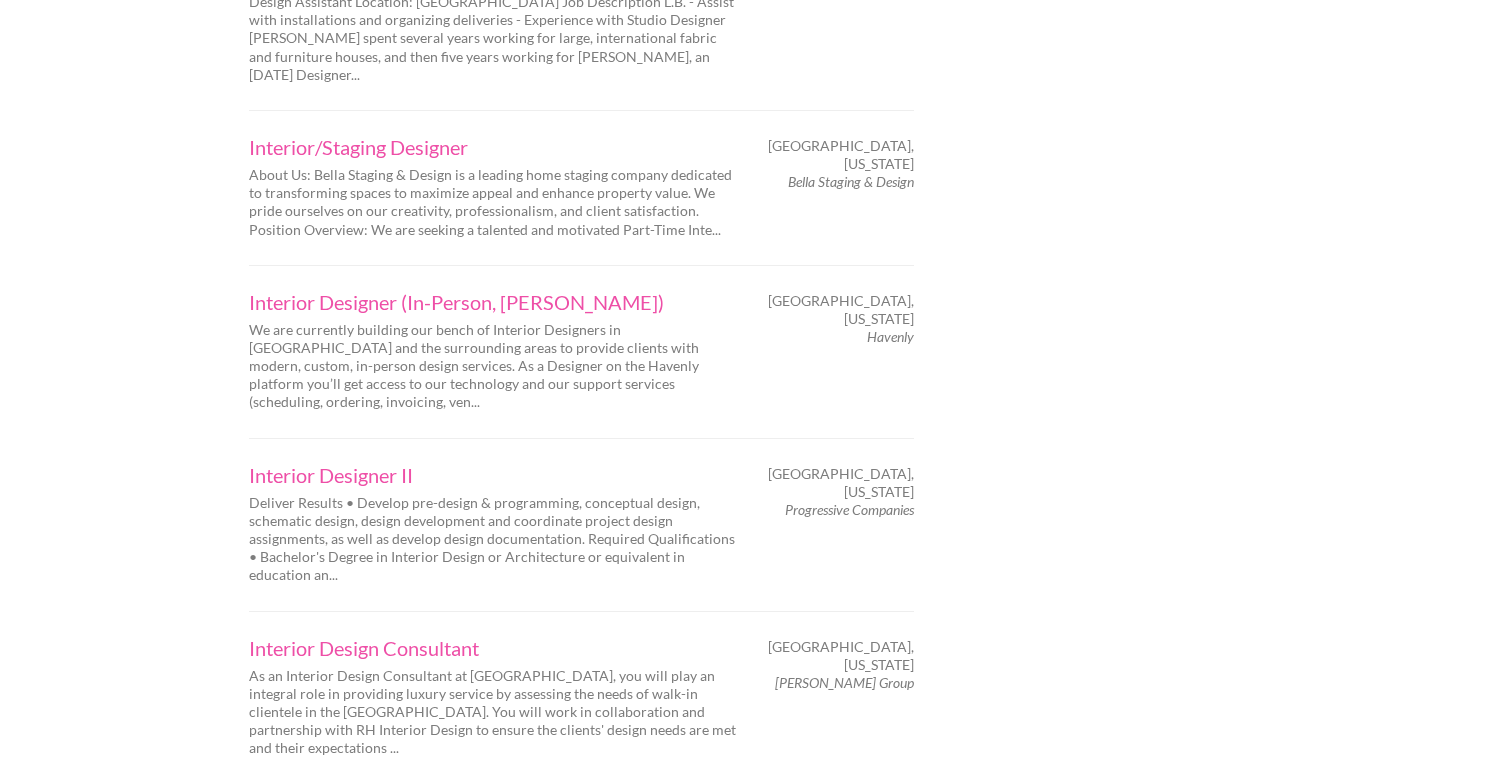 click on "Next" at bounding box center [352, 806] 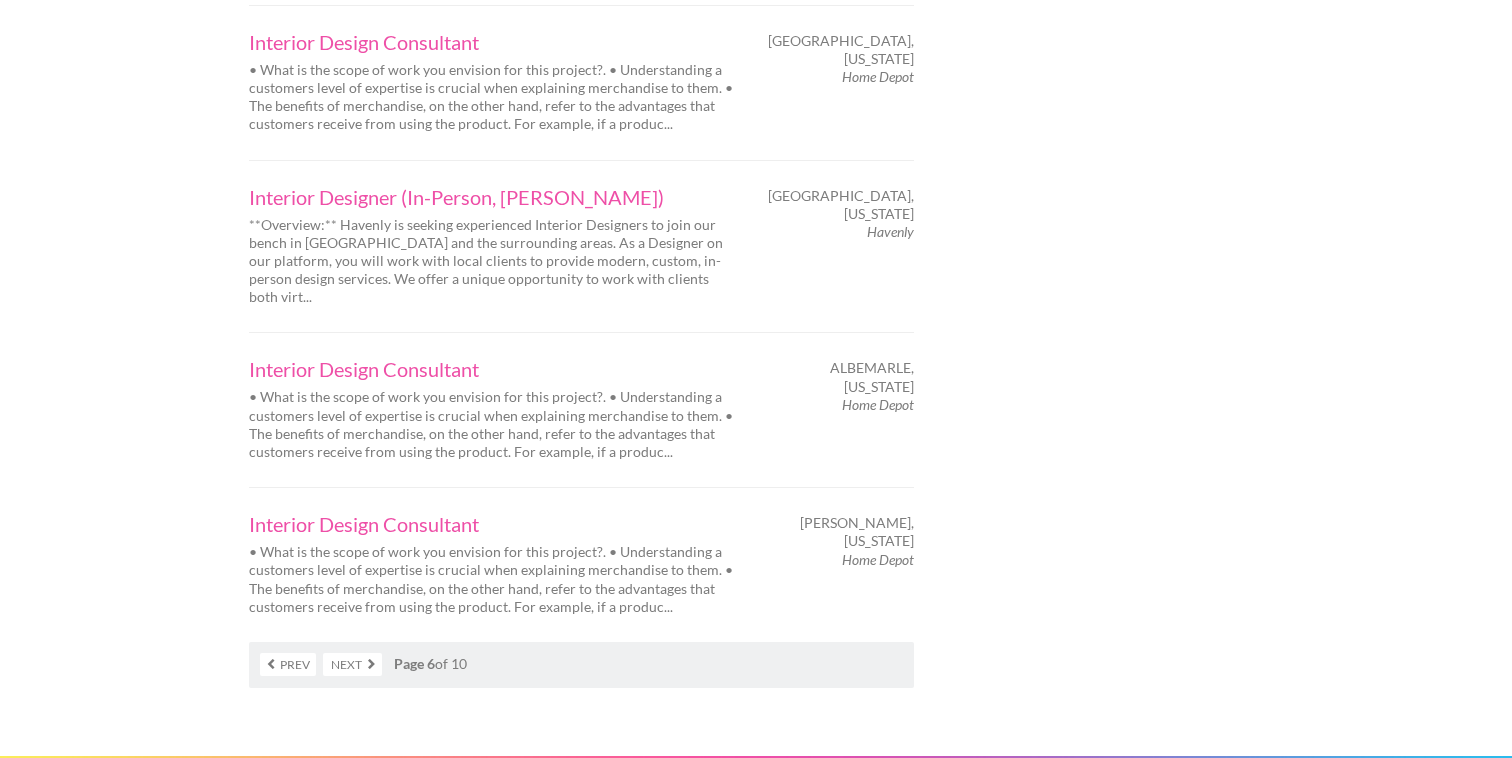 scroll, scrollTop: 3267, scrollLeft: 0, axis: vertical 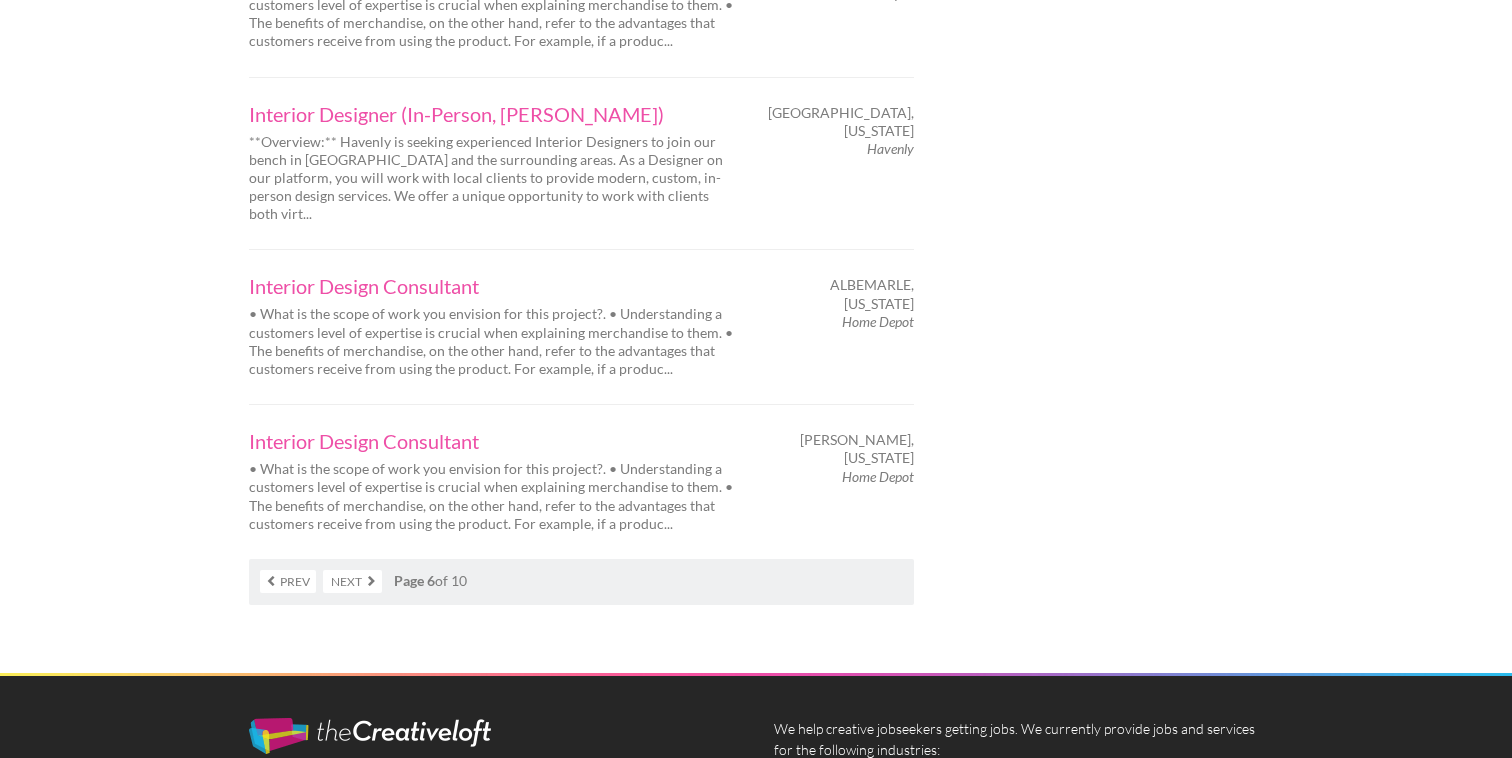 click on "Next" at bounding box center (352, 581) 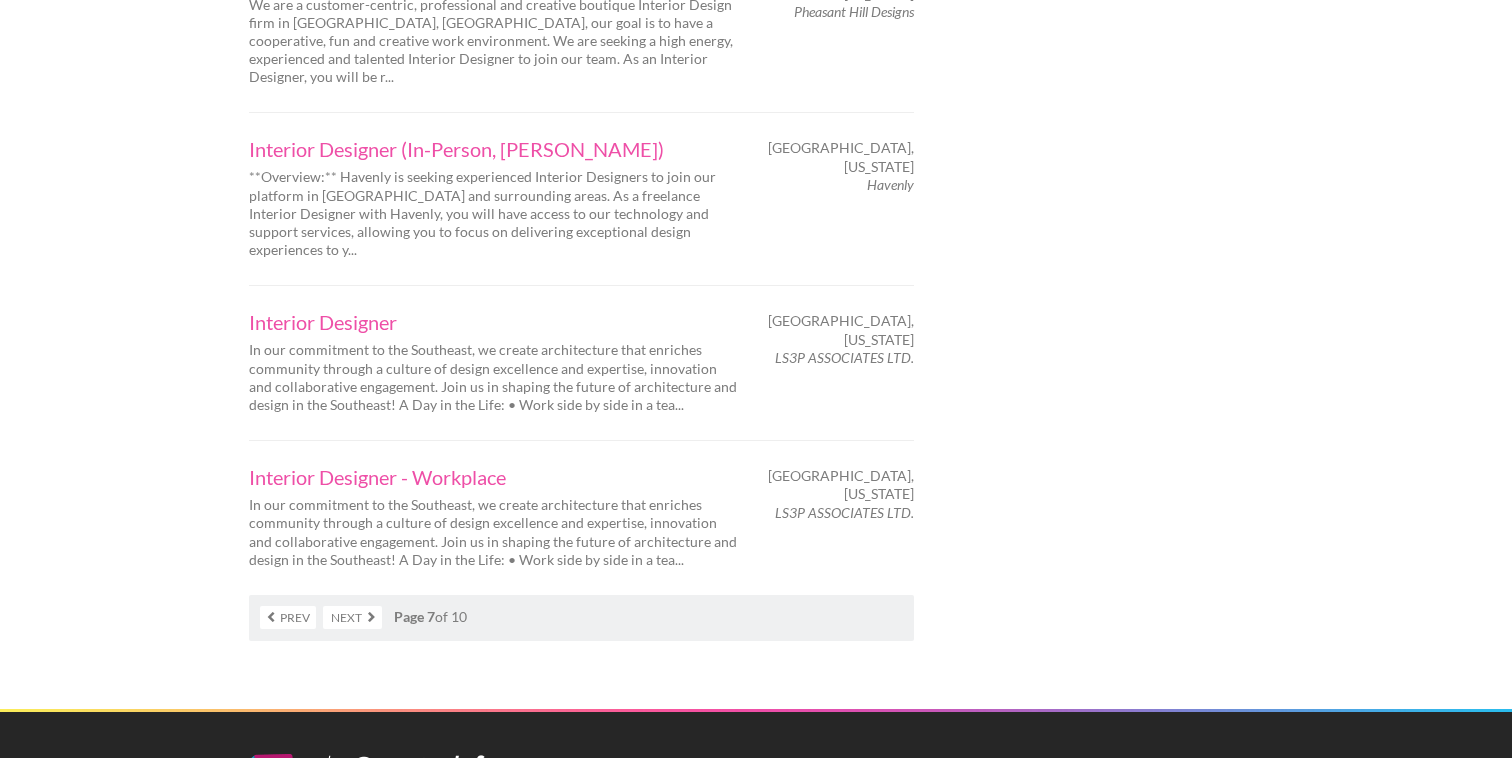 scroll, scrollTop: 3419, scrollLeft: 0, axis: vertical 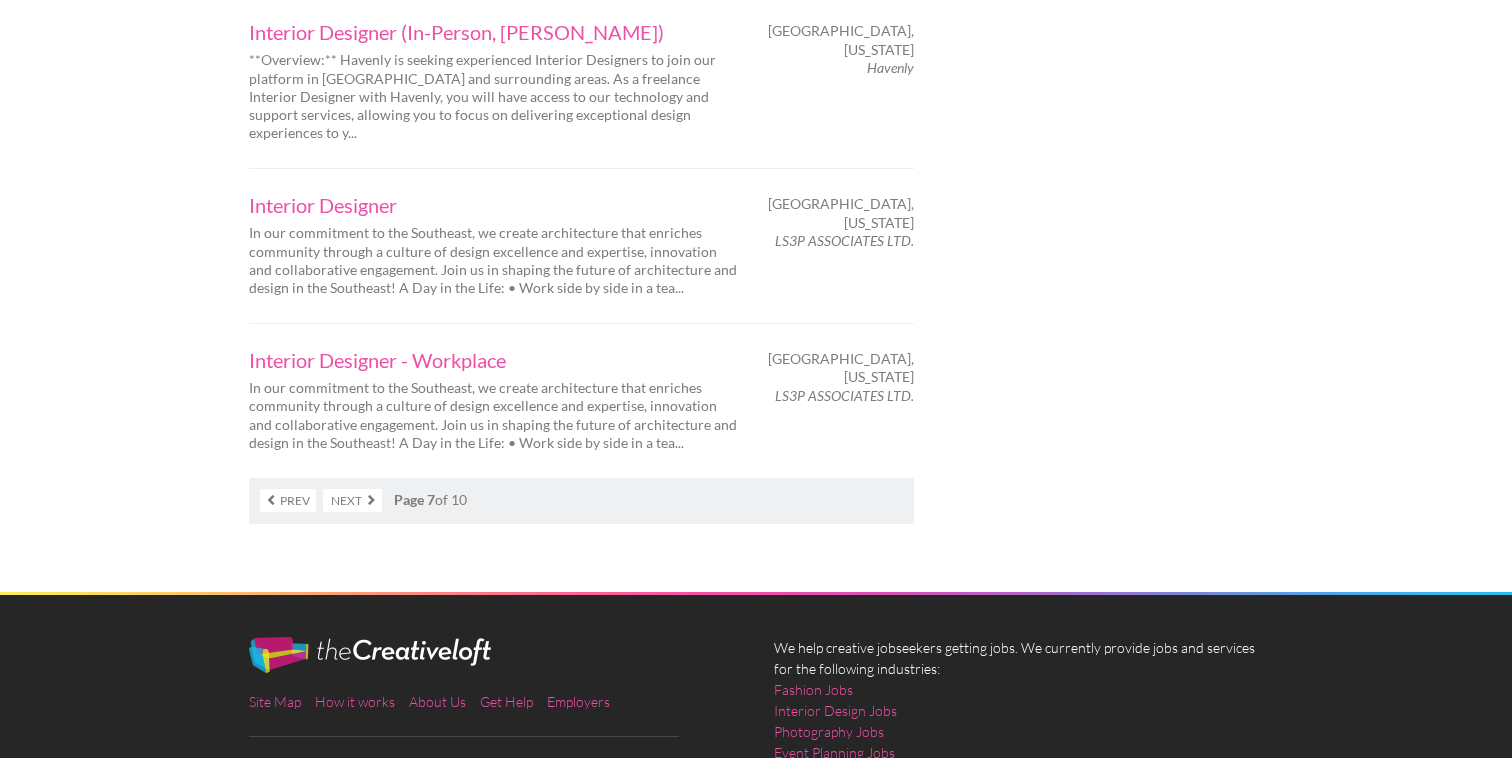 click on "Next" at bounding box center [352, 500] 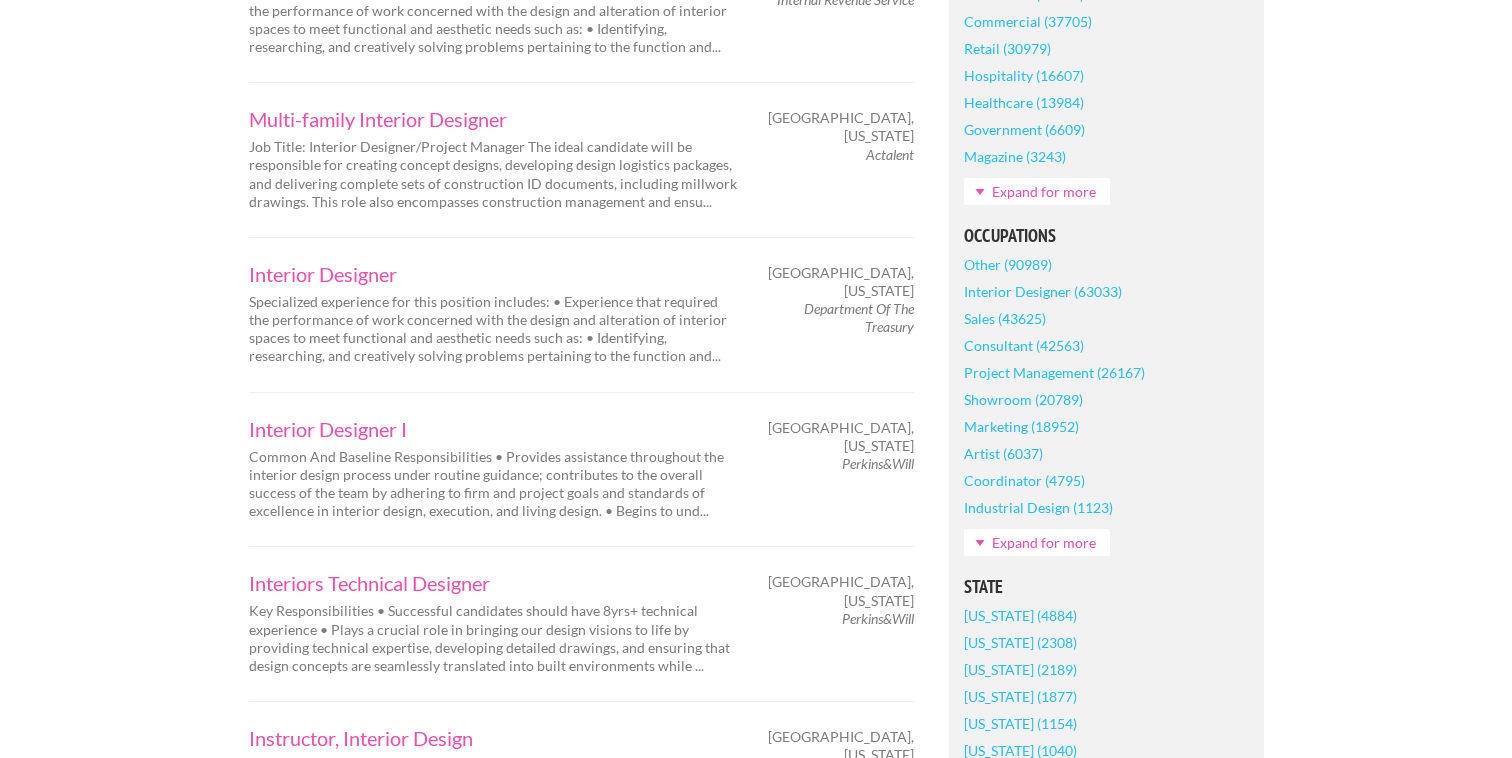 scroll, scrollTop: 812, scrollLeft: 0, axis: vertical 